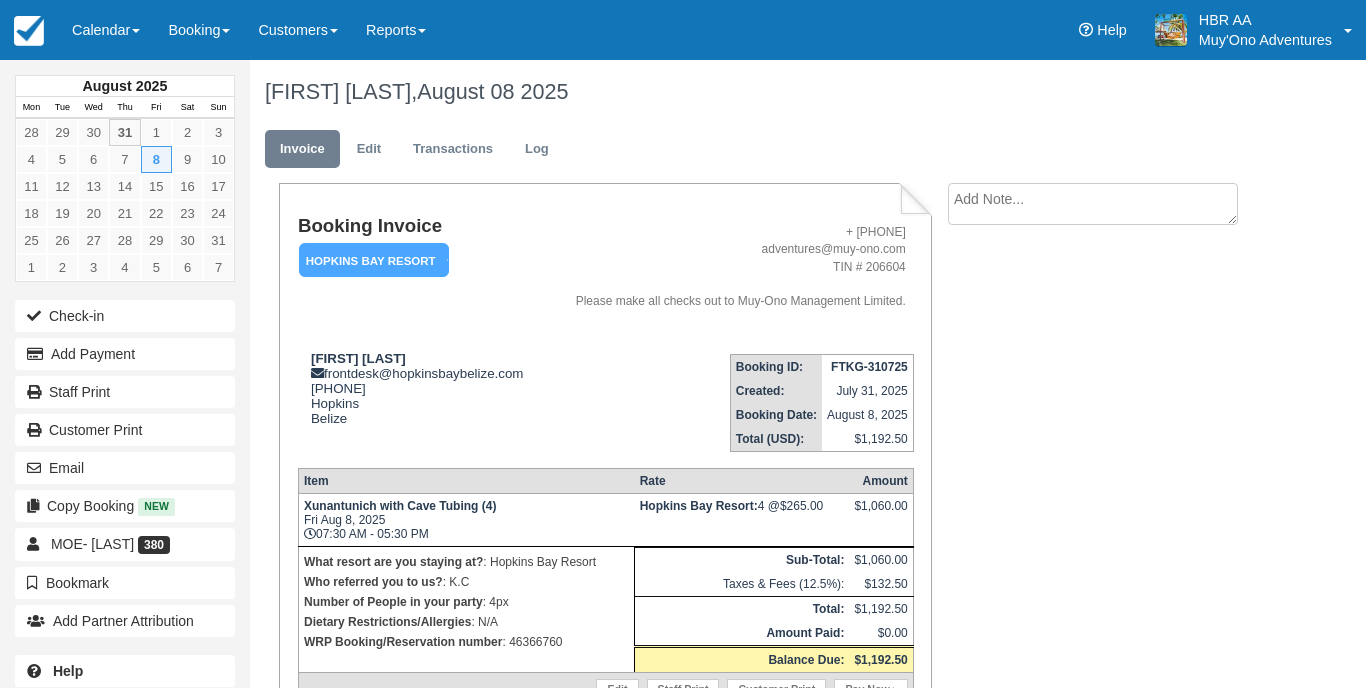 scroll, scrollTop: 0, scrollLeft: 0, axis: both 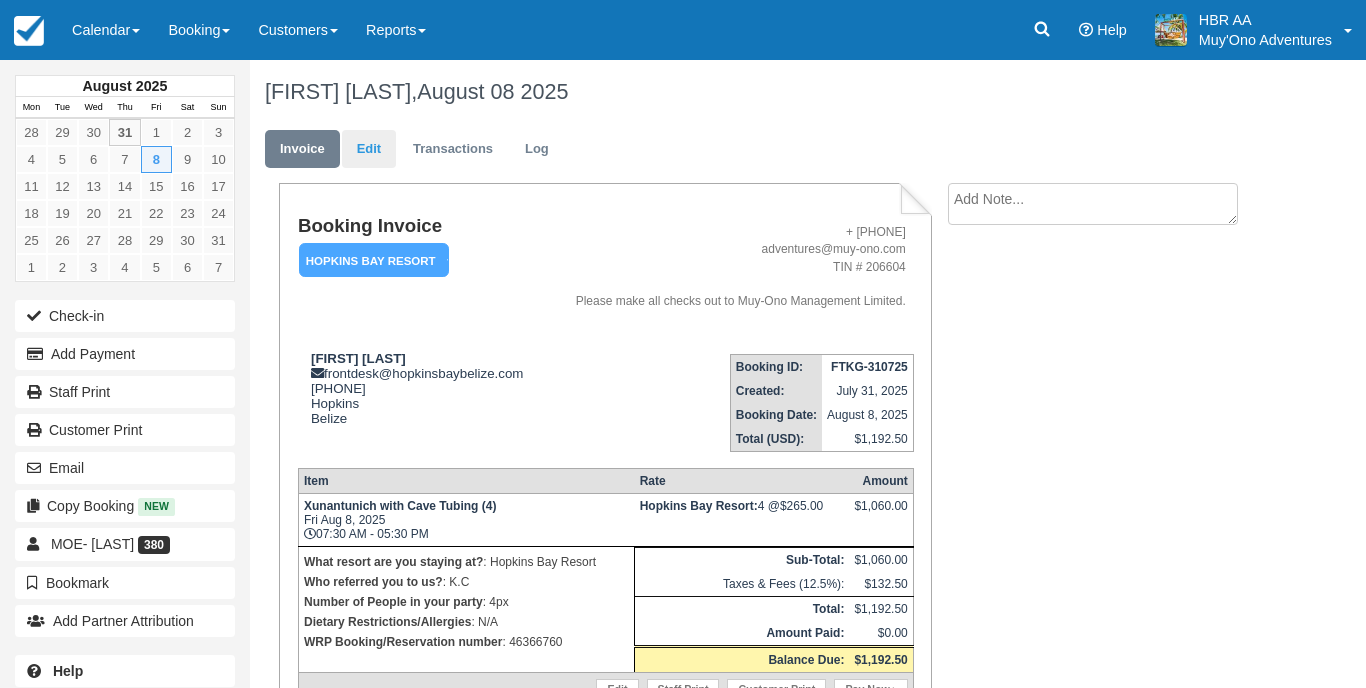 click on "Edit" at bounding box center (369, 149) 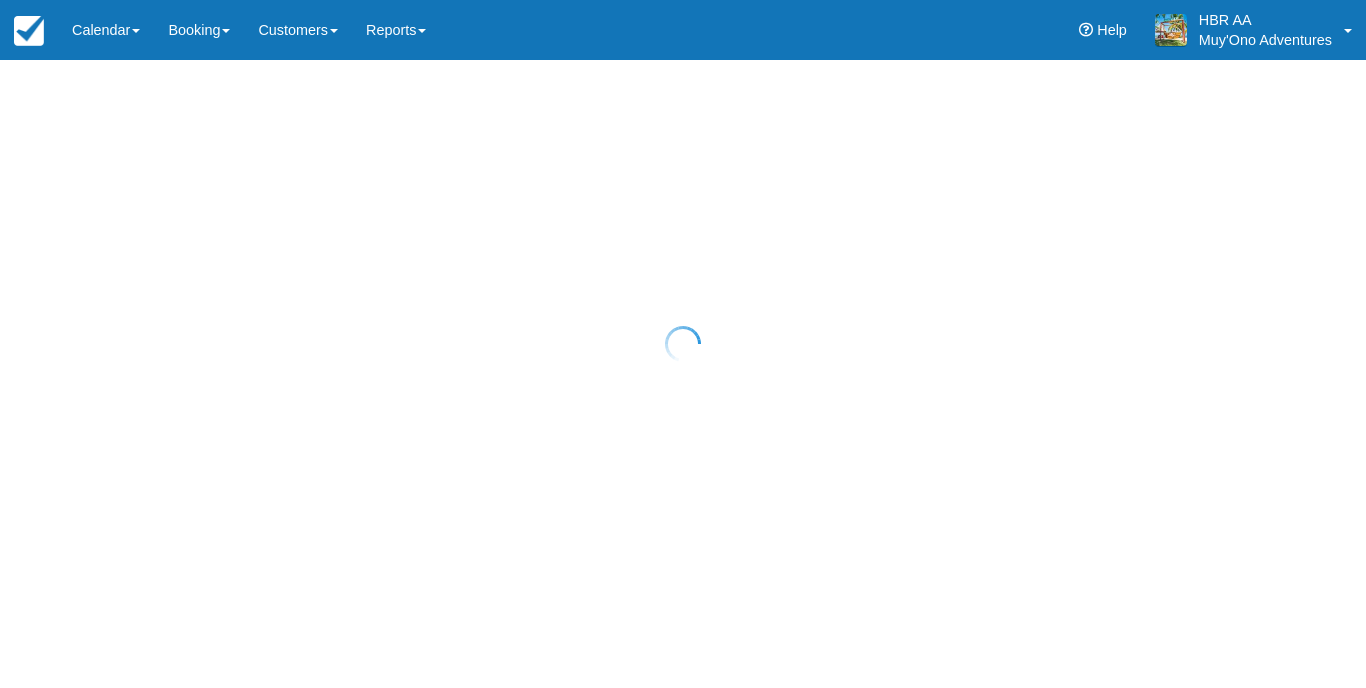 scroll, scrollTop: 0, scrollLeft: 0, axis: both 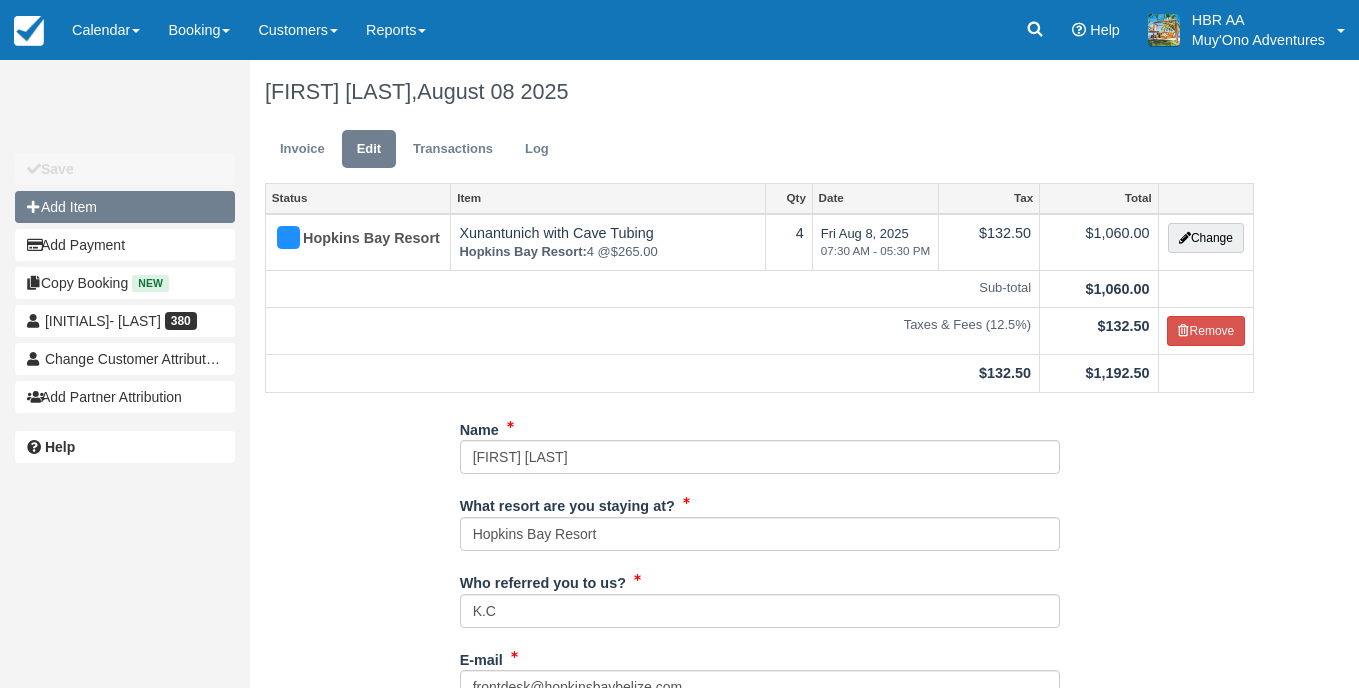 click on "Add Item" at bounding box center [125, 207] 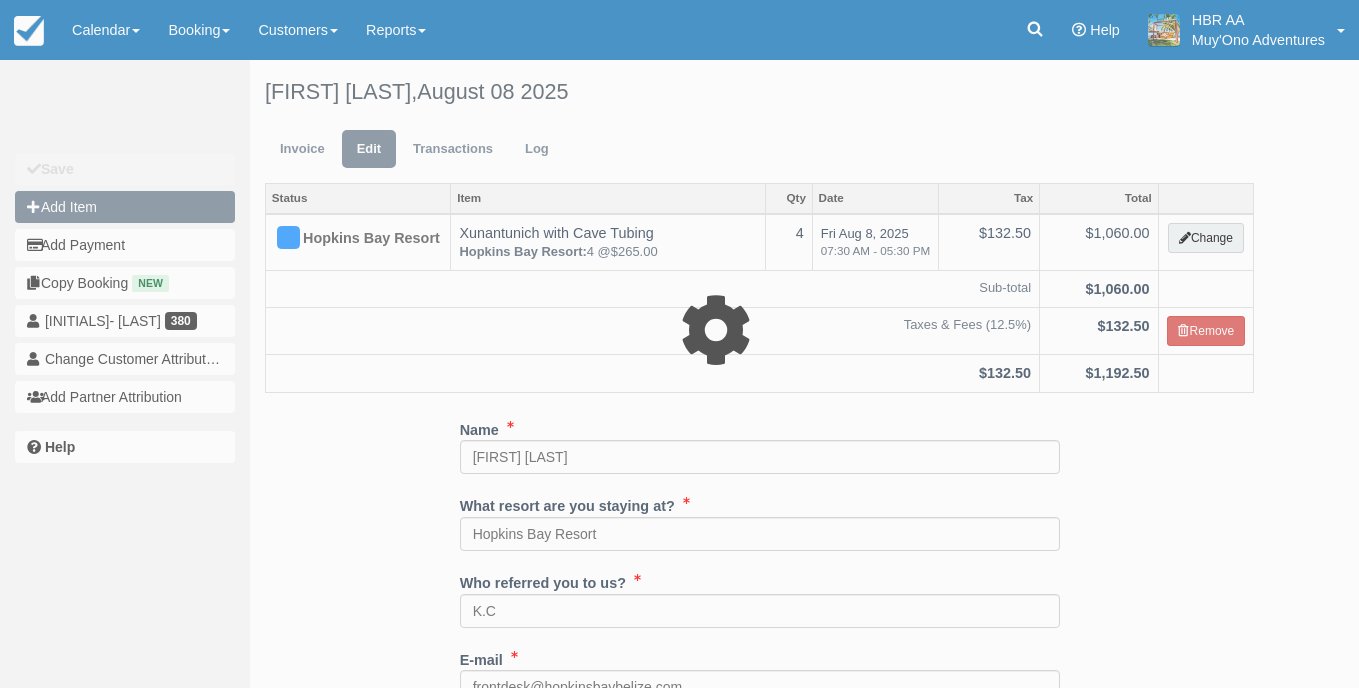 type on "0.00" 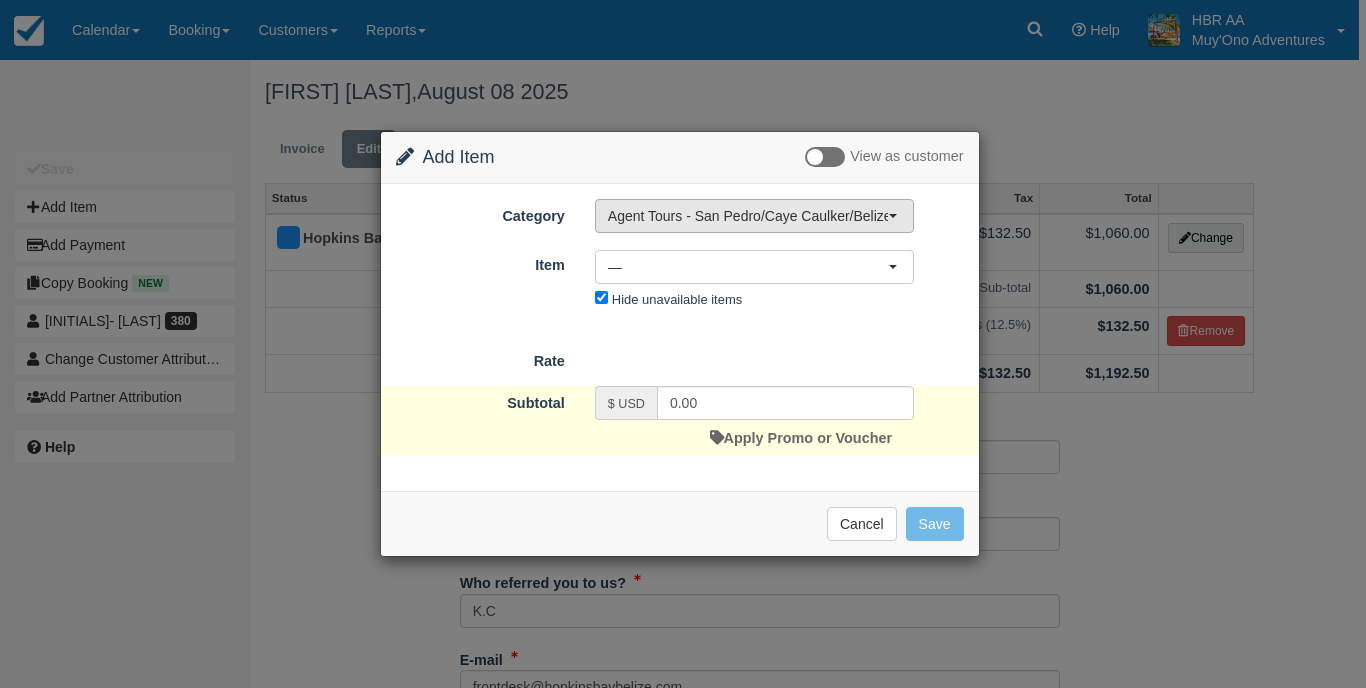 click on "Agent Tours - San Pedro/Caye Caulker/Belize City Tours" at bounding box center (748, 216) 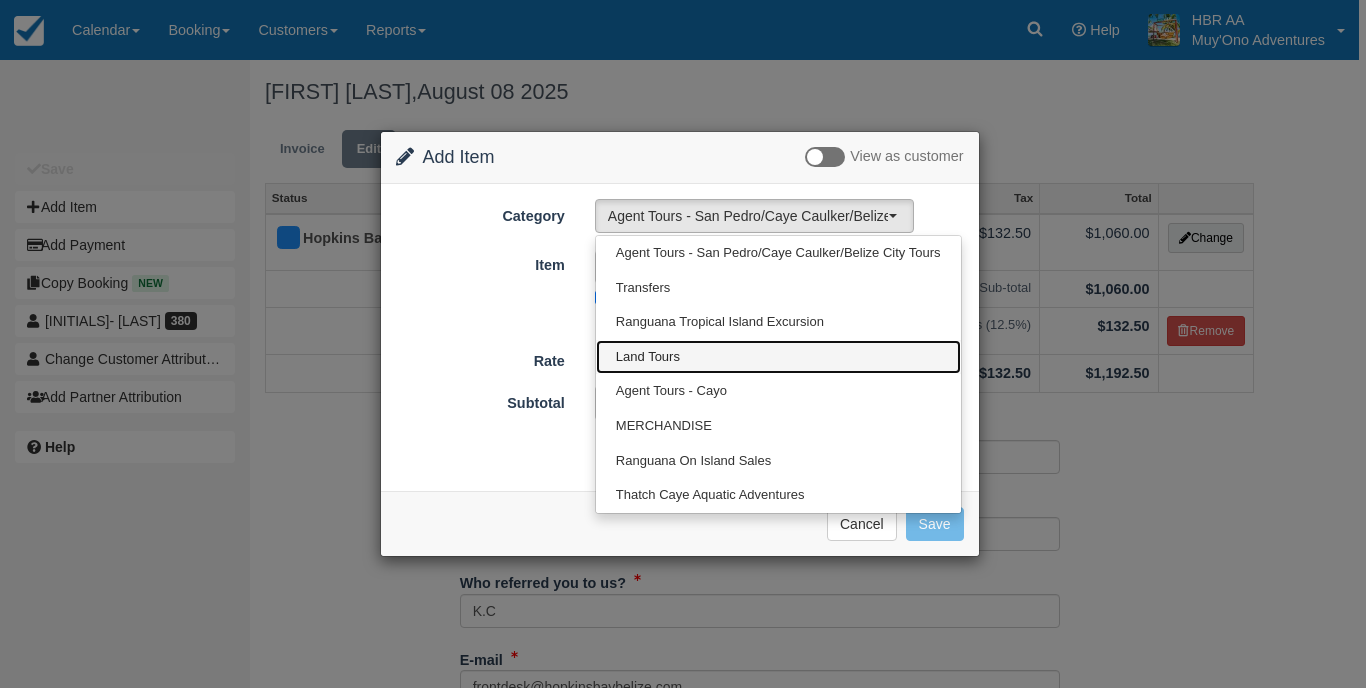 click on "Land Tours" at bounding box center [648, 357] 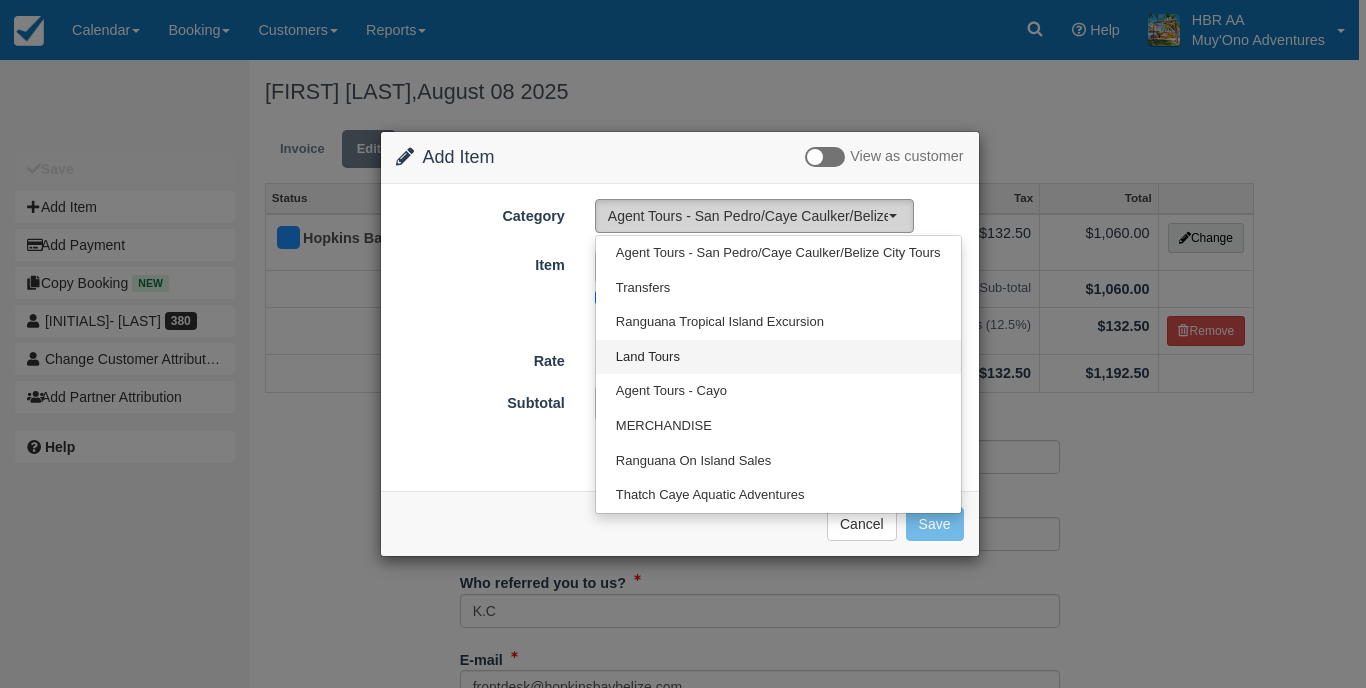 select on "15" 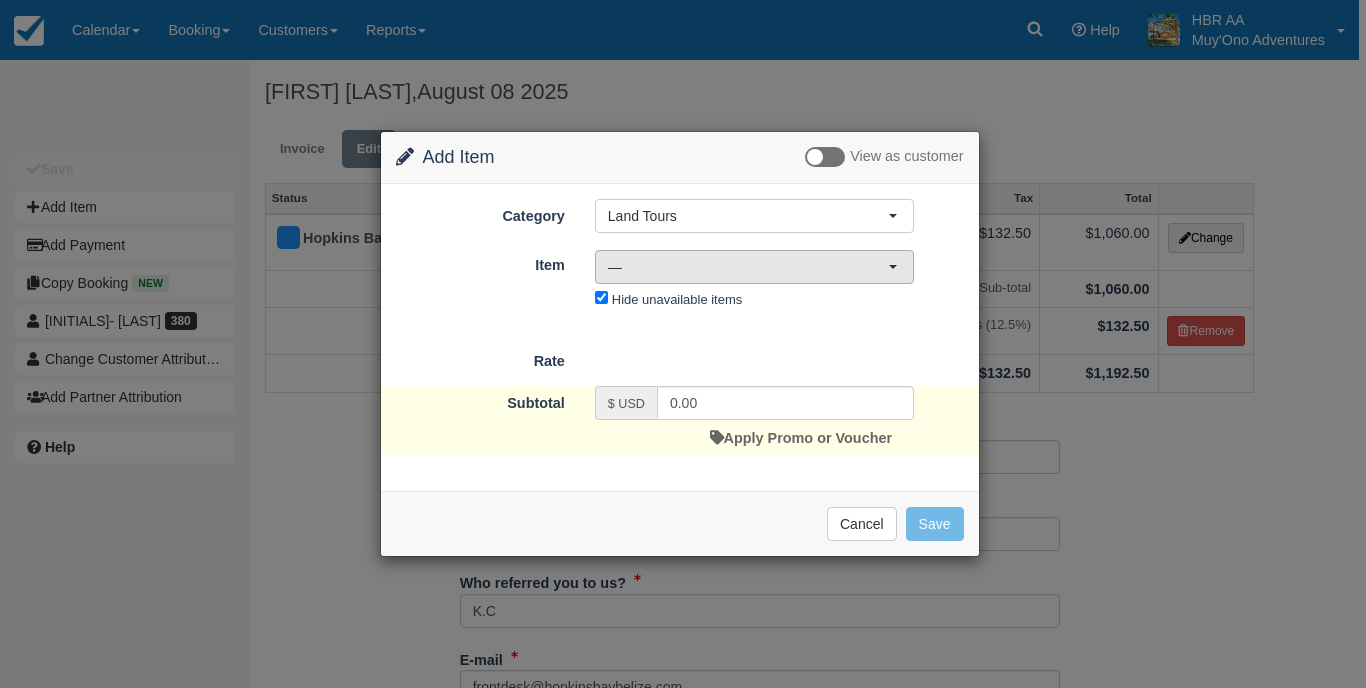 click on "—" at bounding box center (748, 267) 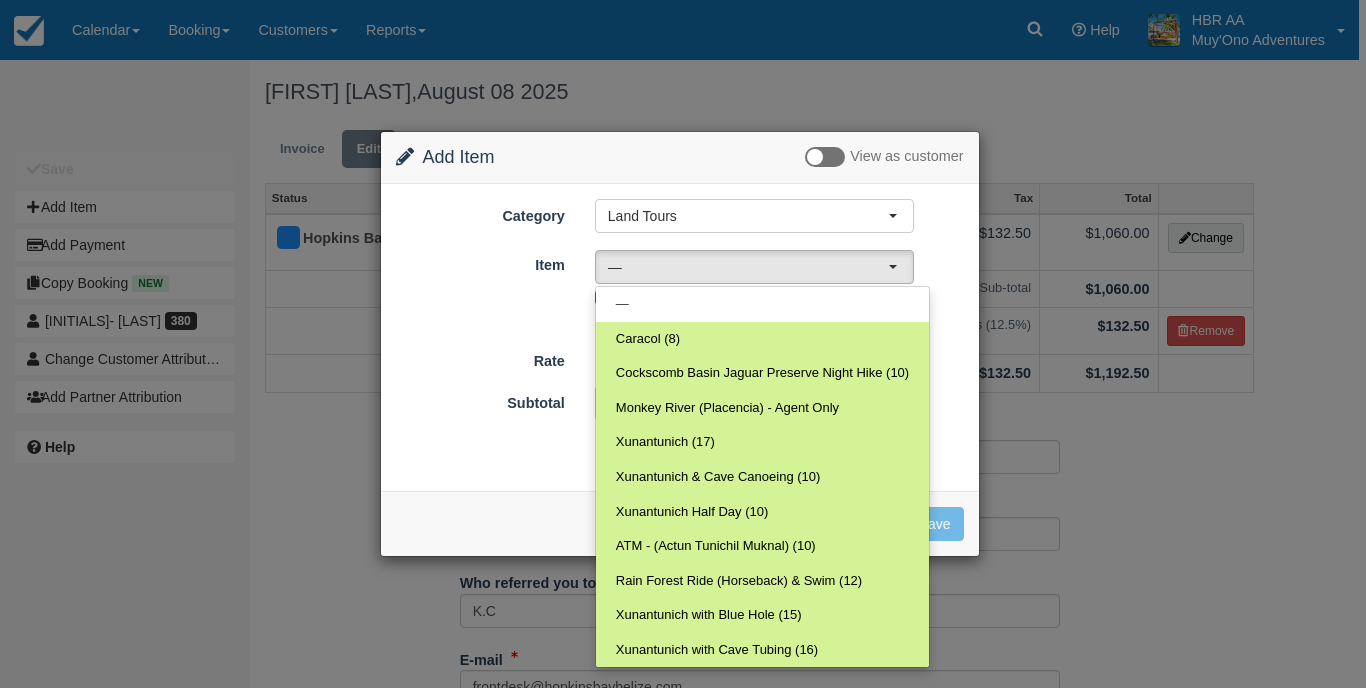 click on "Change Item
Add Item
View as customer
Category
Land Tours   Agent Tours - San Pedro/Caye Caulker/Belize City Tours Transfers Ranguana Tropical Island Excursion Land Tours Agent Tours - Cayo MERCHANDISE Ranguana On Island Sales Thatch Caye Aquatic Adventures
Agent Tours - San Pedro/Caye Caulker/Belize City Tours Transfers Ranguana Tropical Island Excursion Land Tours Agent Tours - Cayo MERCHANDISE Ranguana On Island Sales Thatch Caye Aquatic Adventures
Item
Nothing selected
—   — Caracol (8) Cockscomb Basin Jaguar Preserve Night Hike (10) Monkey River (Placencia) - Agent Only Xunantunich (17) Xunantunich & Cave Canoeing (10) Xunantunich Half Day (10) ATM - (Actun Tunichil Muknal) (10)" at bounding box center [683, 344] 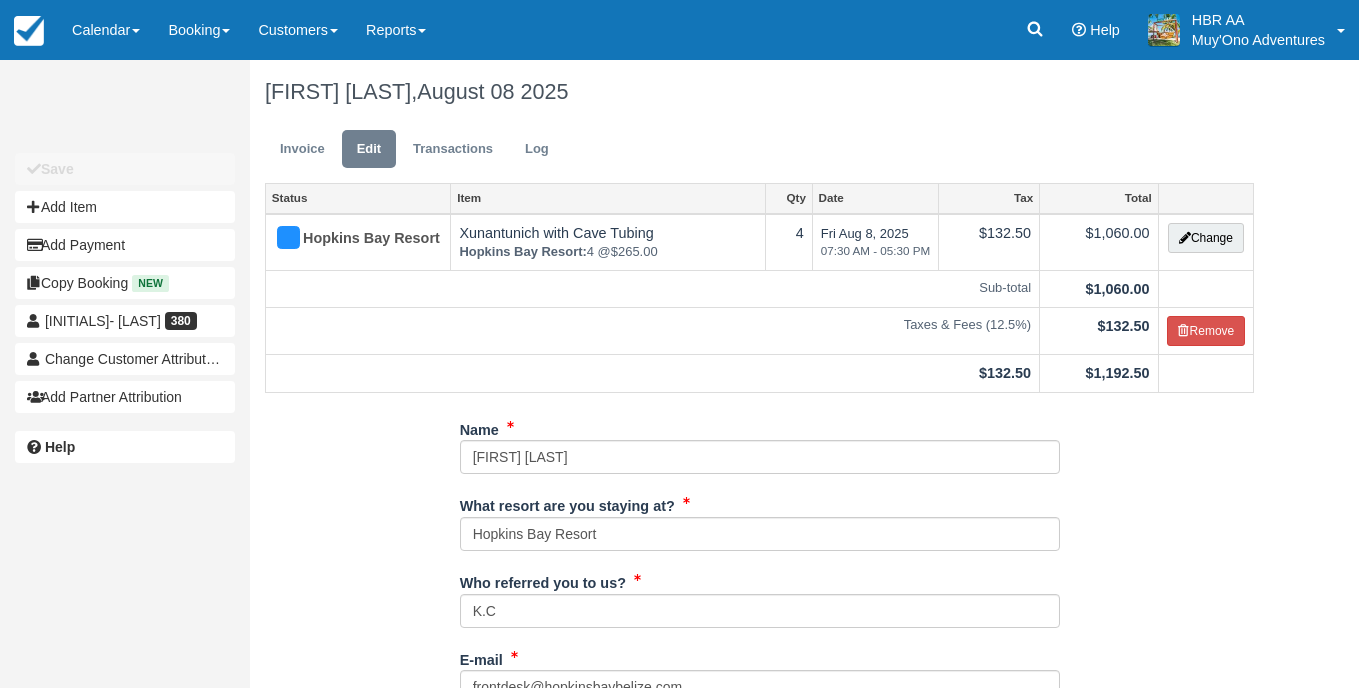 click on "Invoice
Edit
Transactions
Log" at bounding box center [759, 154] 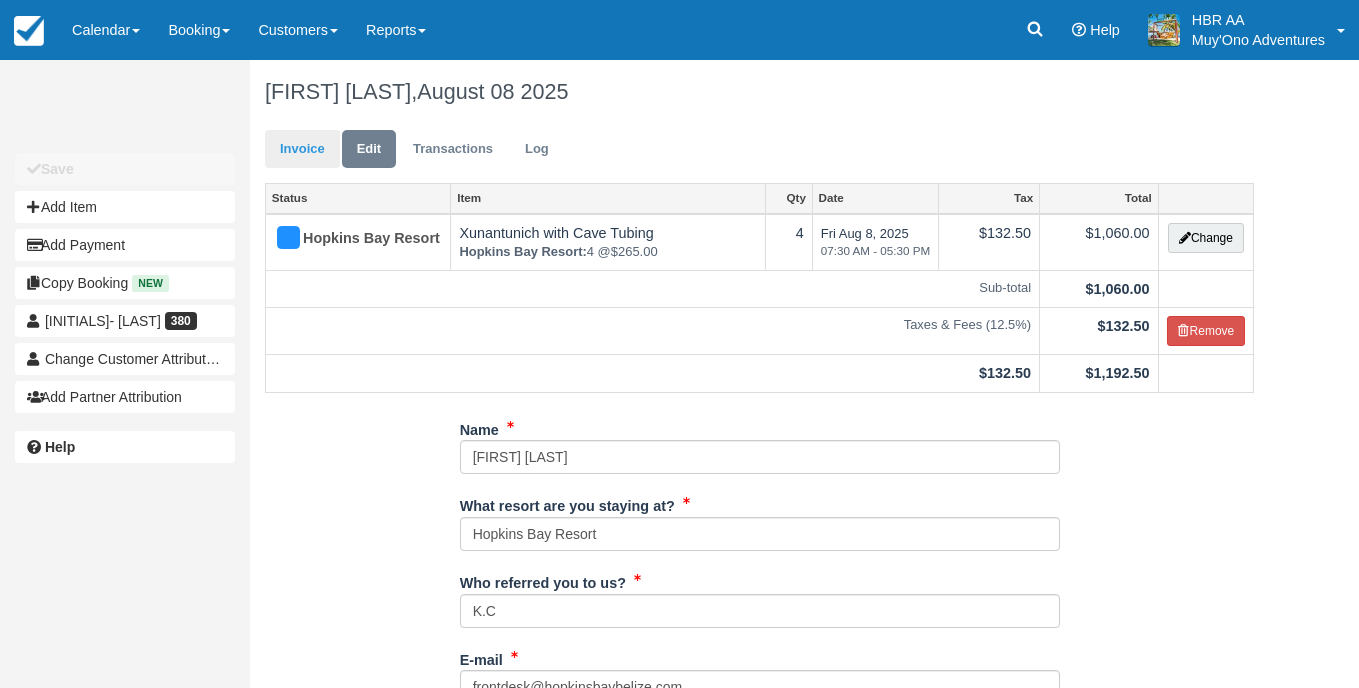 click on "Invoice" at bounding box center [302, 149] 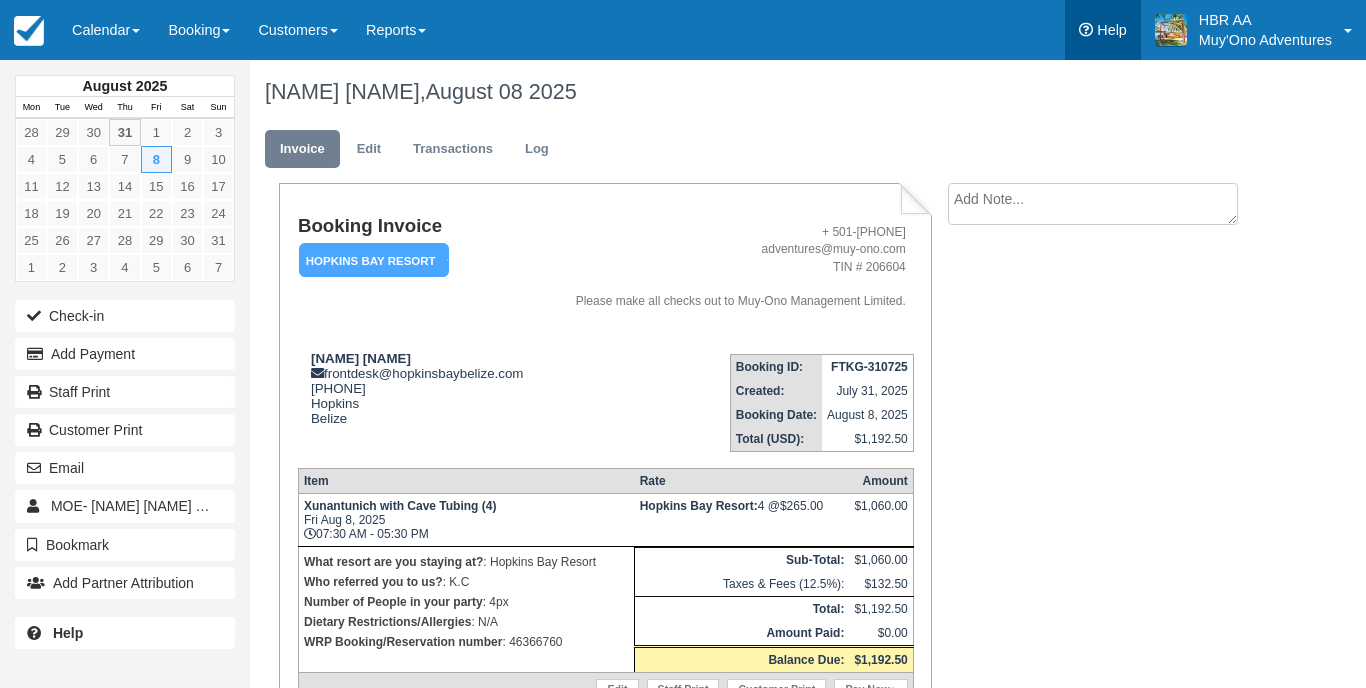 scroll, scrollTop: 0, scrollLeft: 0, axis: both 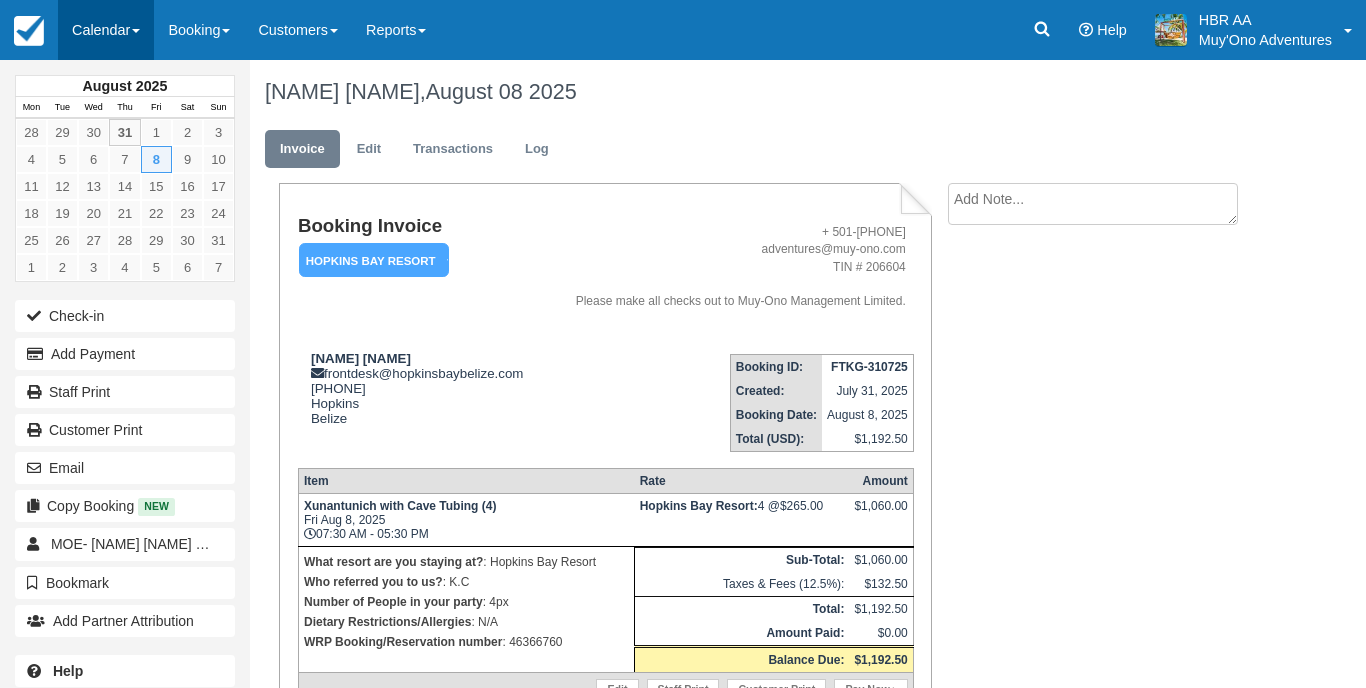 click on "Calendar" at bounding box center [106, 30] 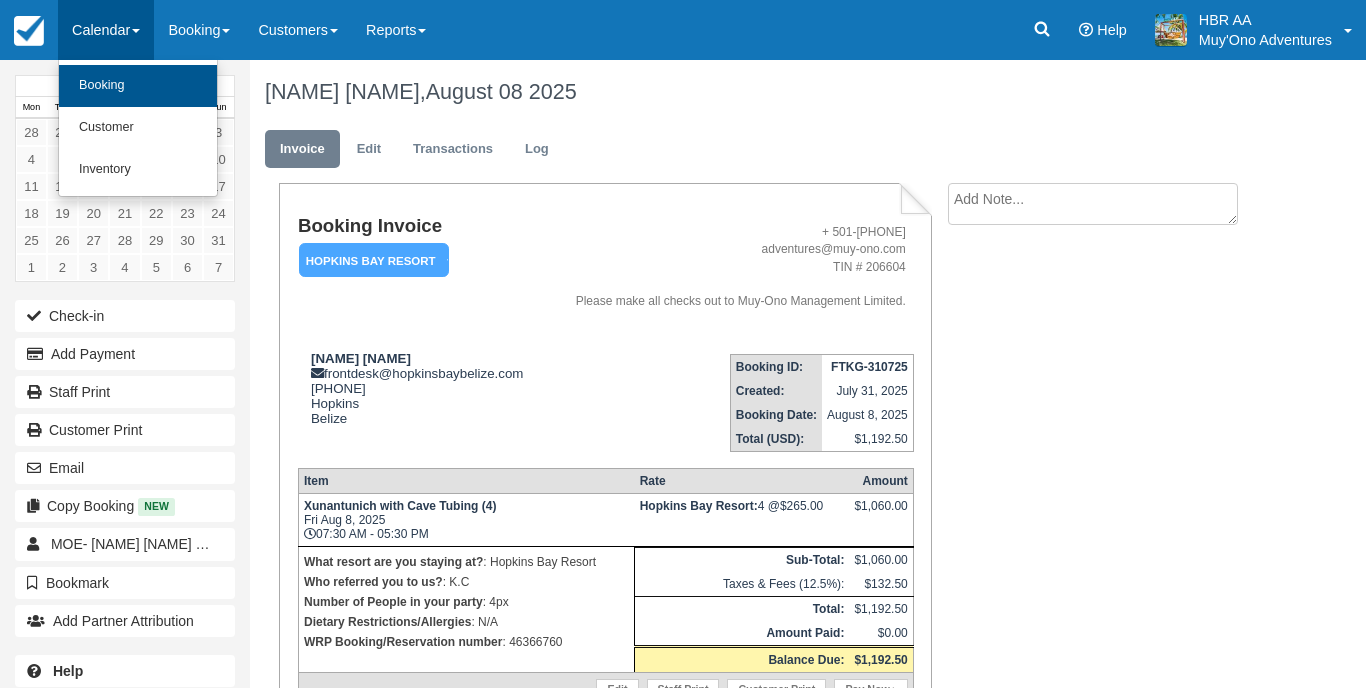 click on "Booking" at bounding box center (138, 86) 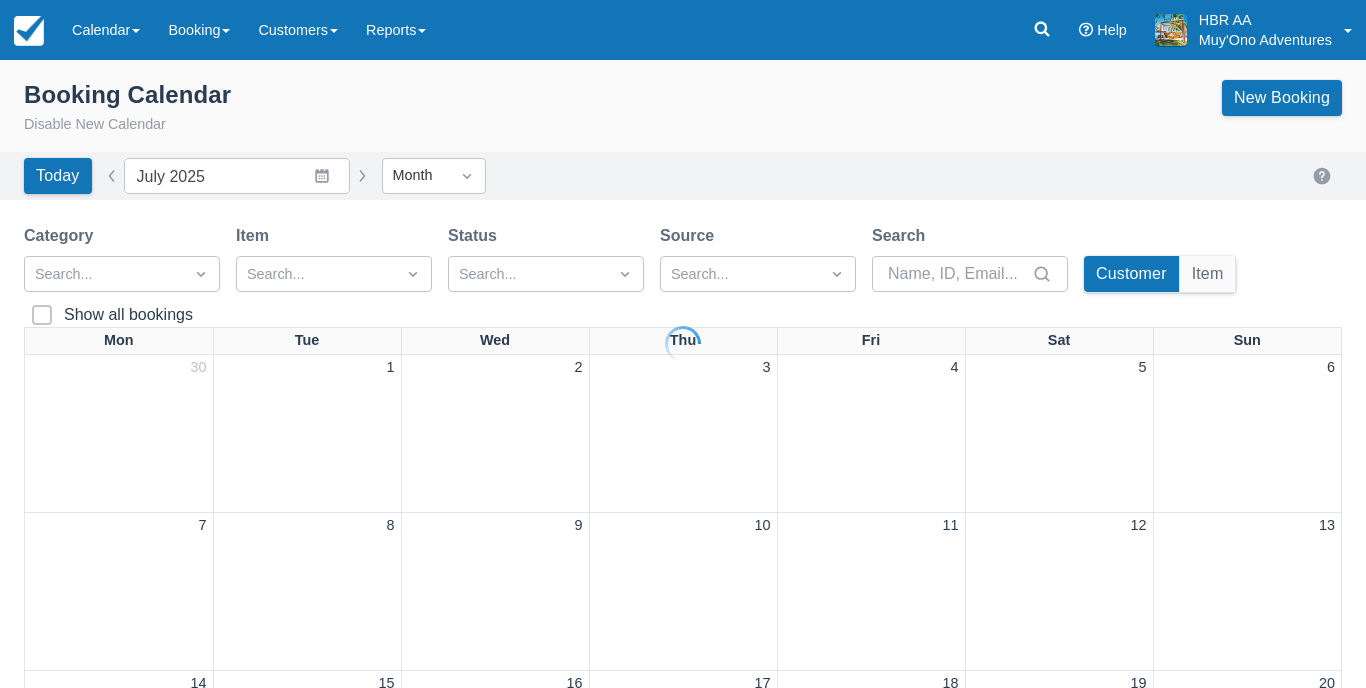 scroll, scrollTop: 0, scrollLeft: 0, axis: both 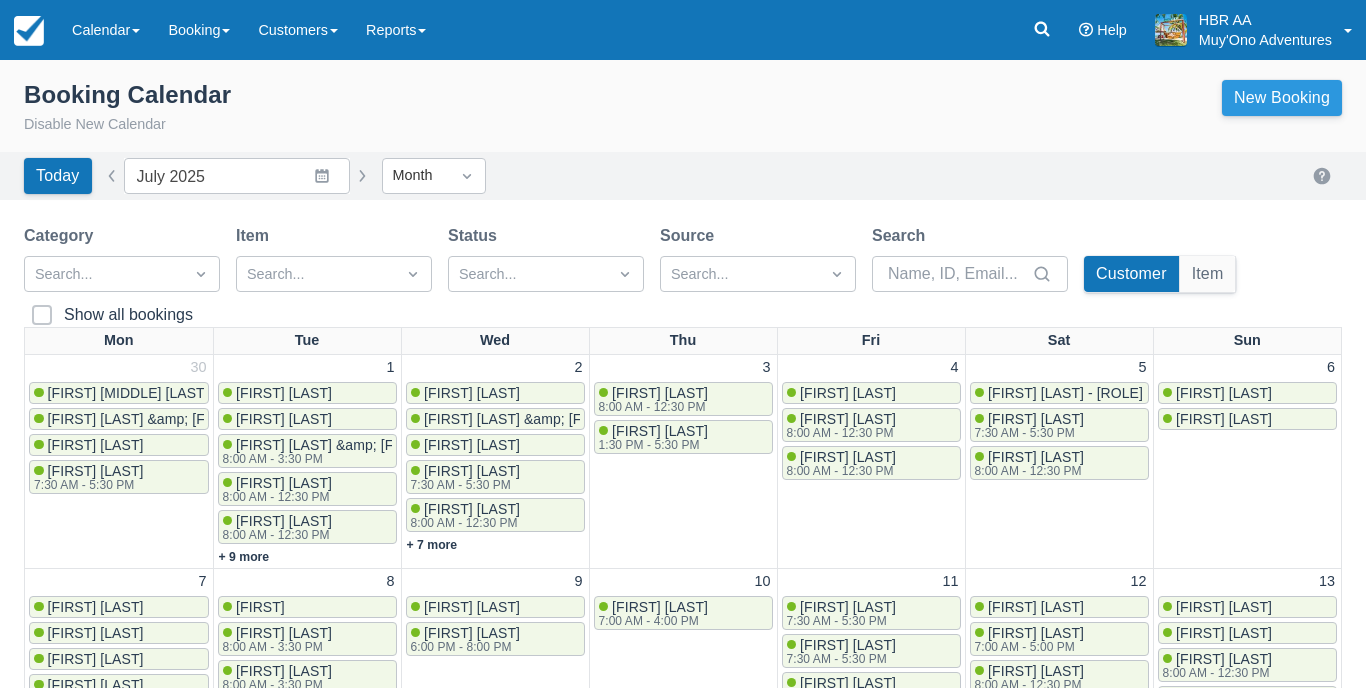 click on "New Booking" at bounding box center [1282, 98] 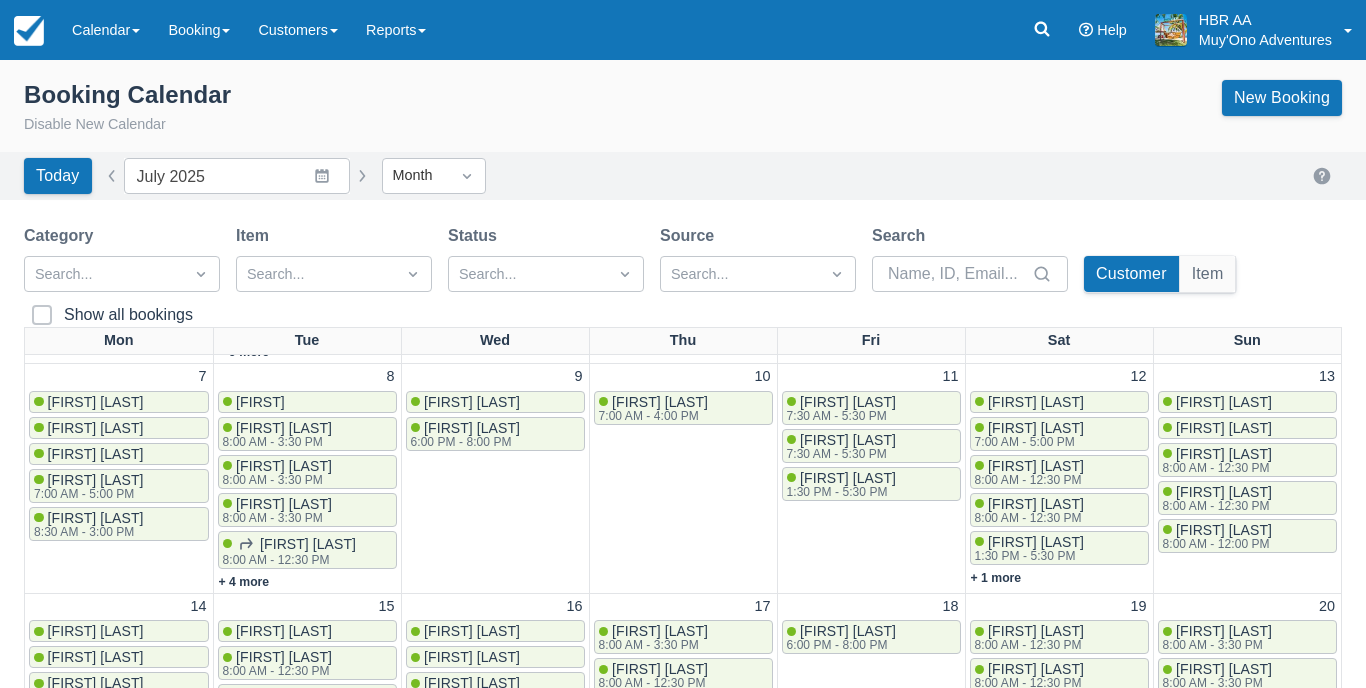 scroll, scrollTop: 200, scrollLeft: 0, axis: vertical 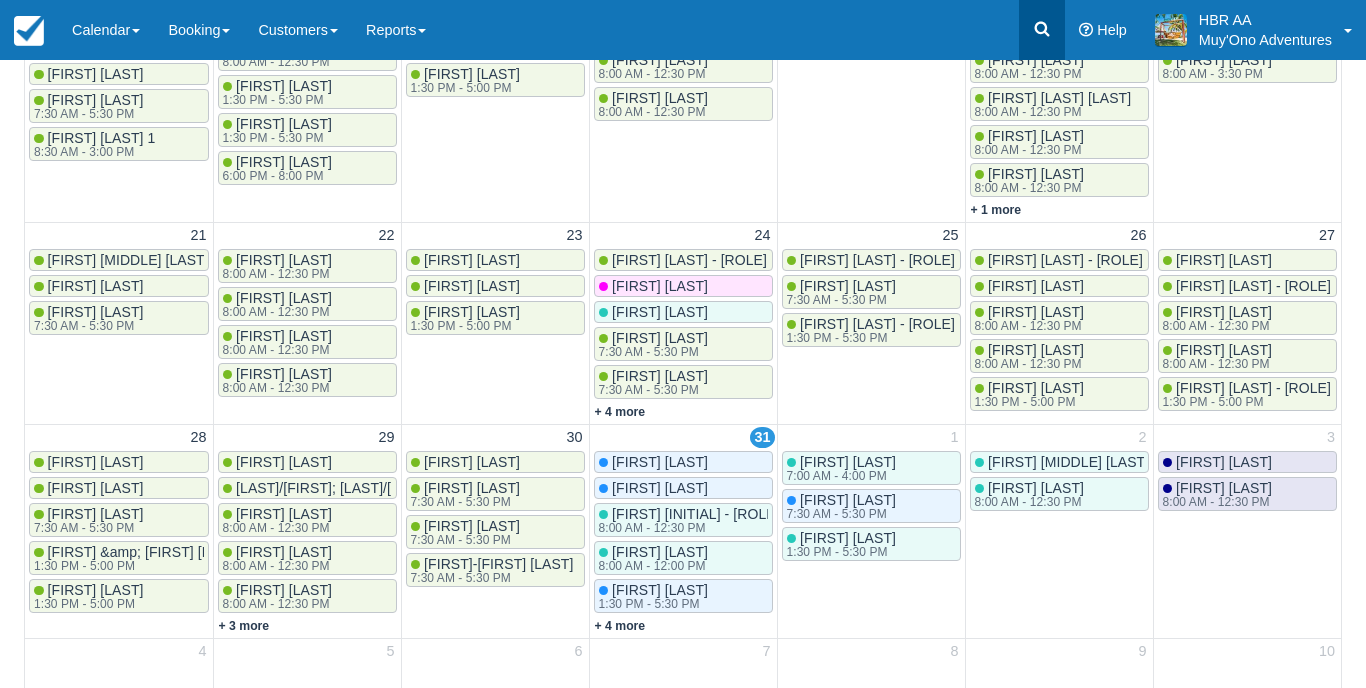 click 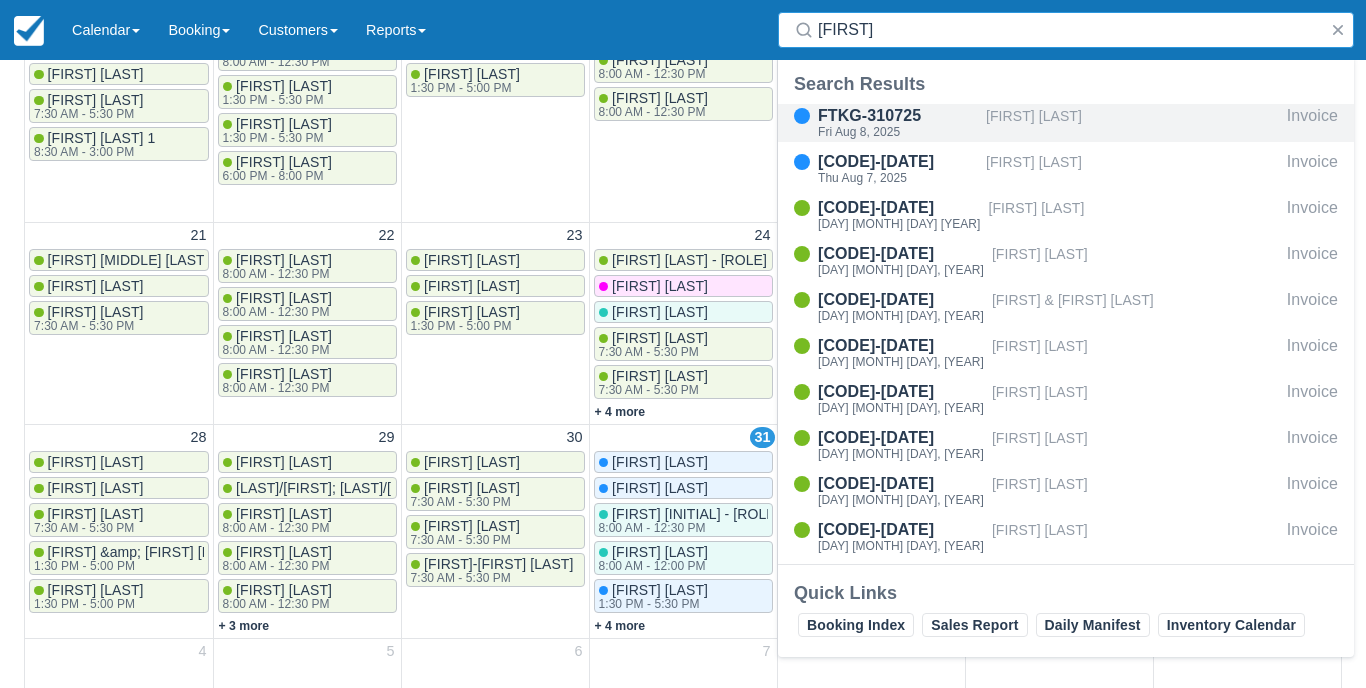 type on "[FIRST]" 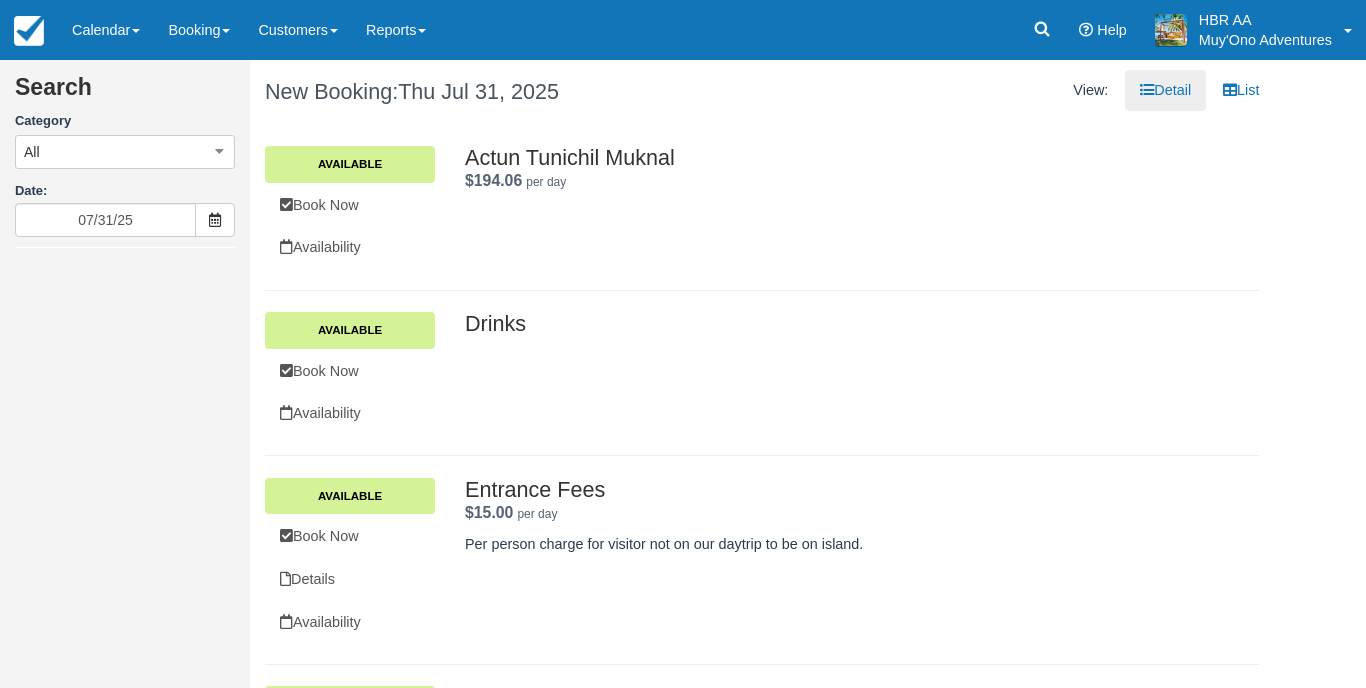 scroll, scrollTop: 0, scrollLeft: 0, axis: both 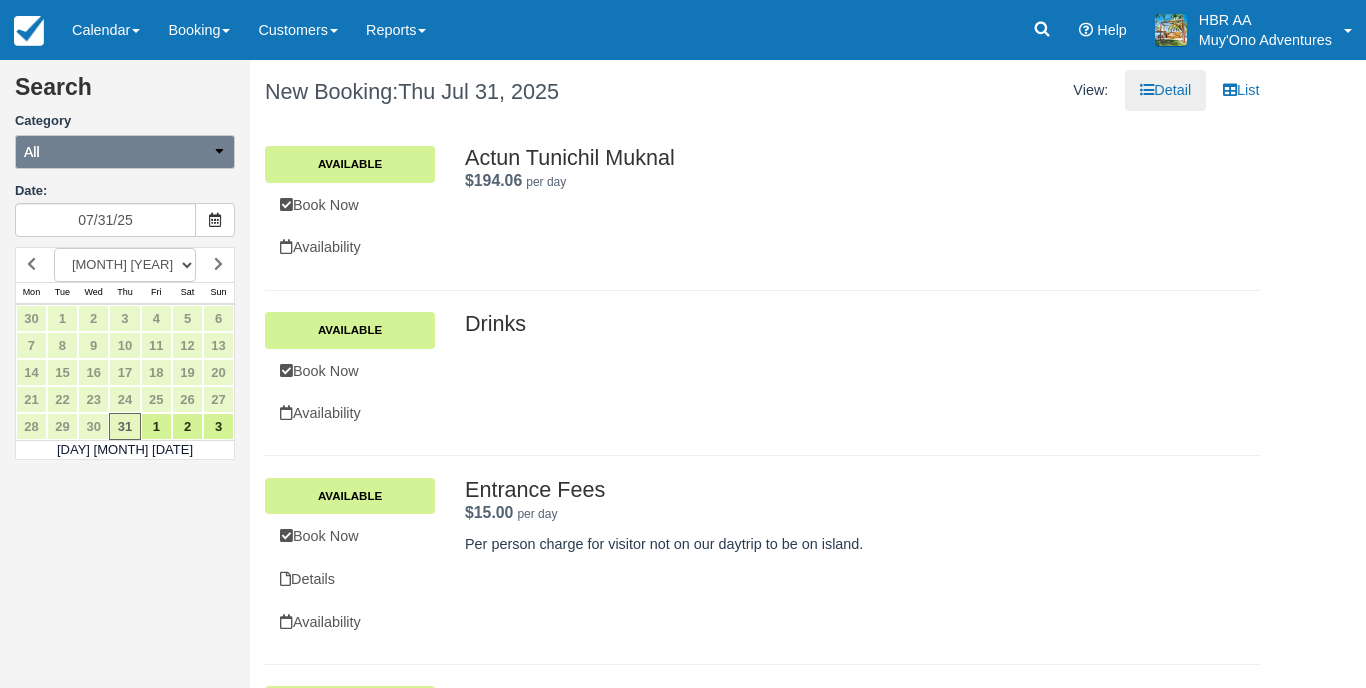 click on "All" at bounding box center [125, 152] 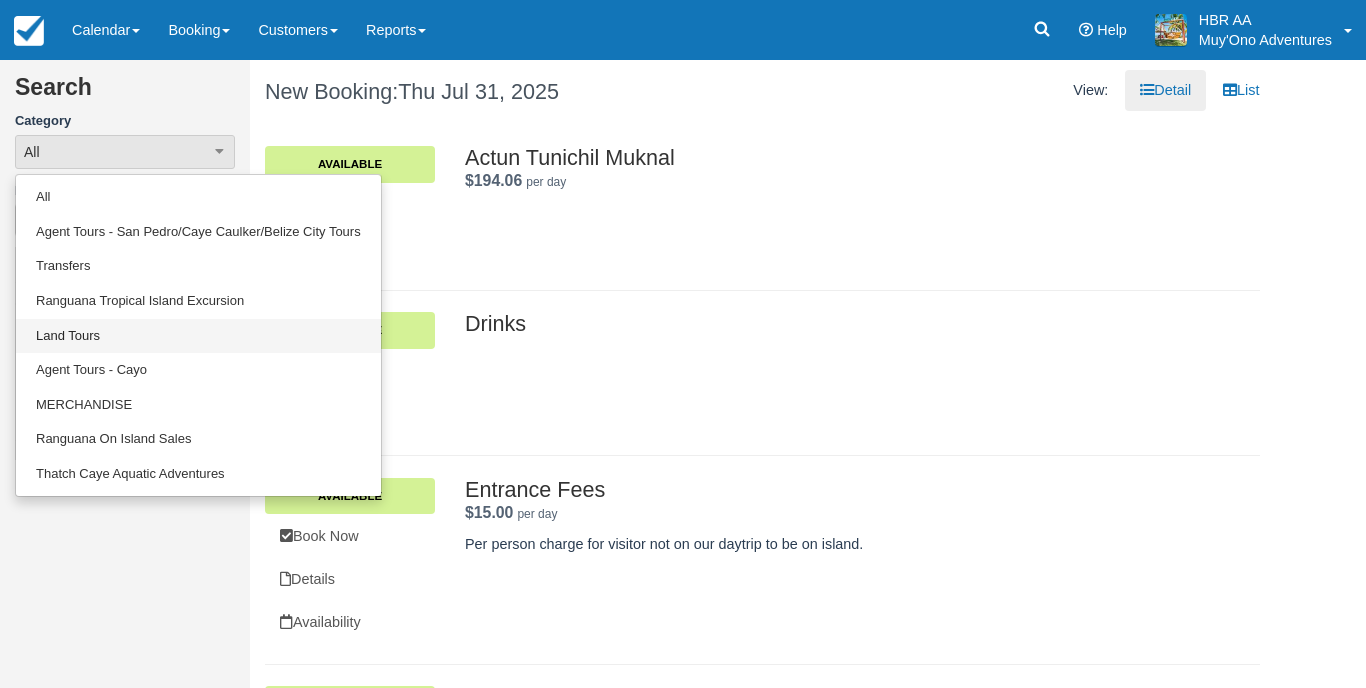 click on "Land Tours" at bounding box center (198, 336) 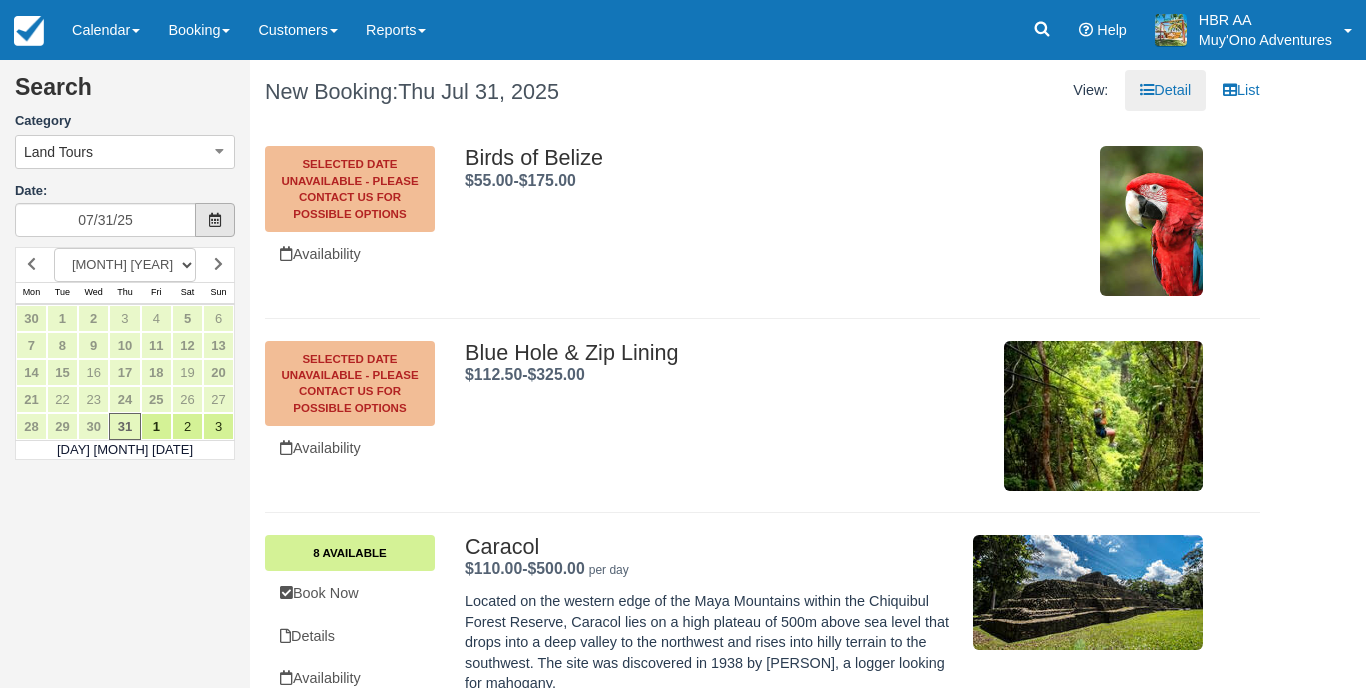 click at bounding box center [215, 220] 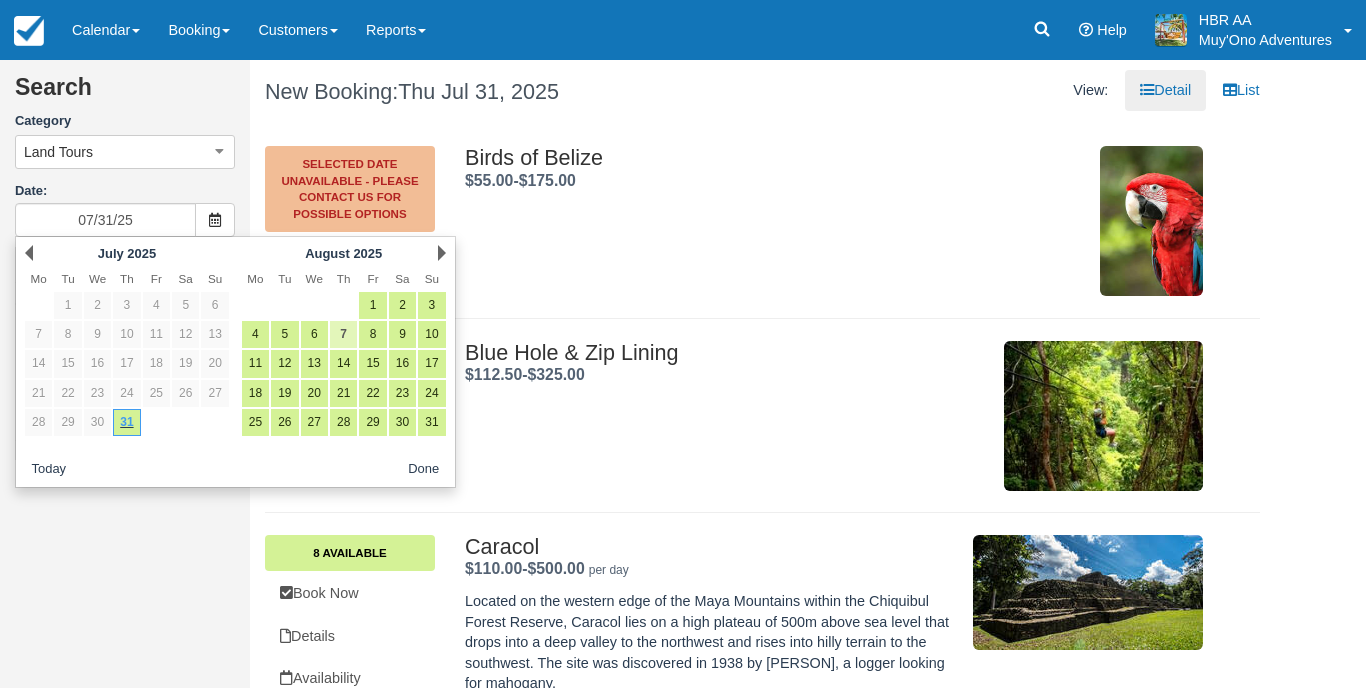 click on "7" at bounding box center [343, 334] 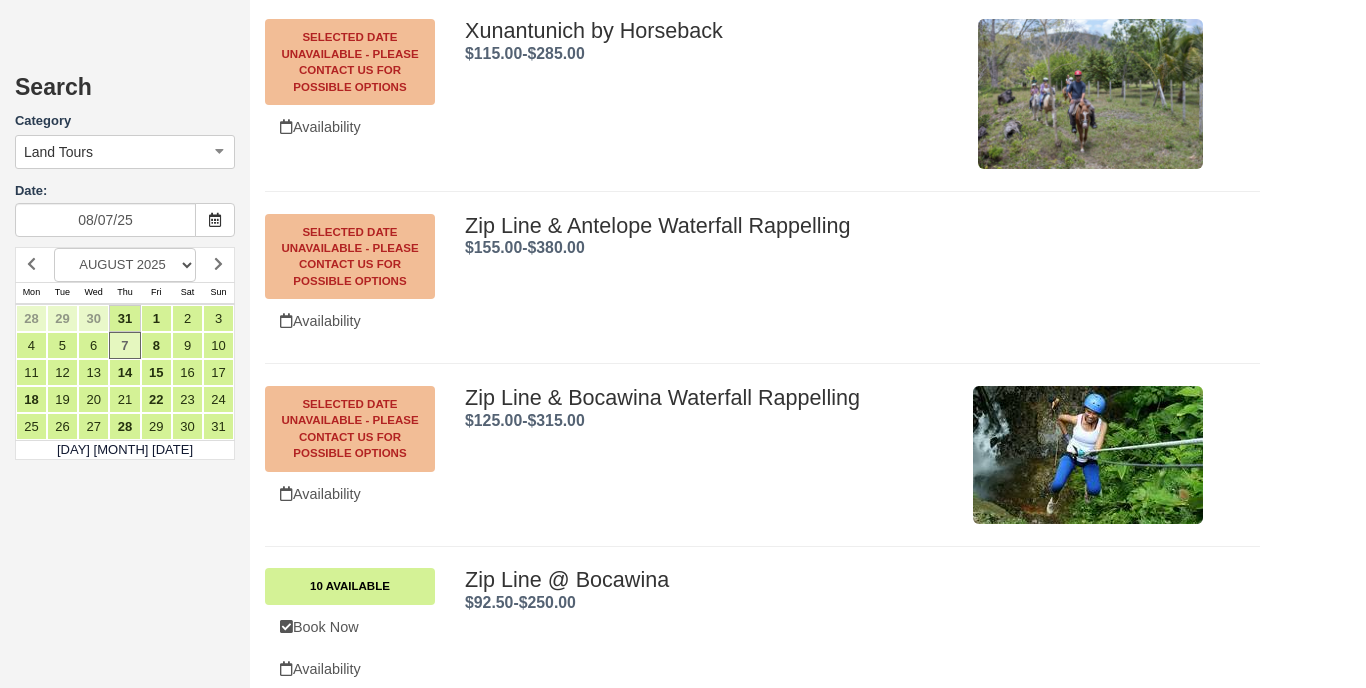 scroll, scrollTop: 1988, scrollLeft: 0, axis: vertical 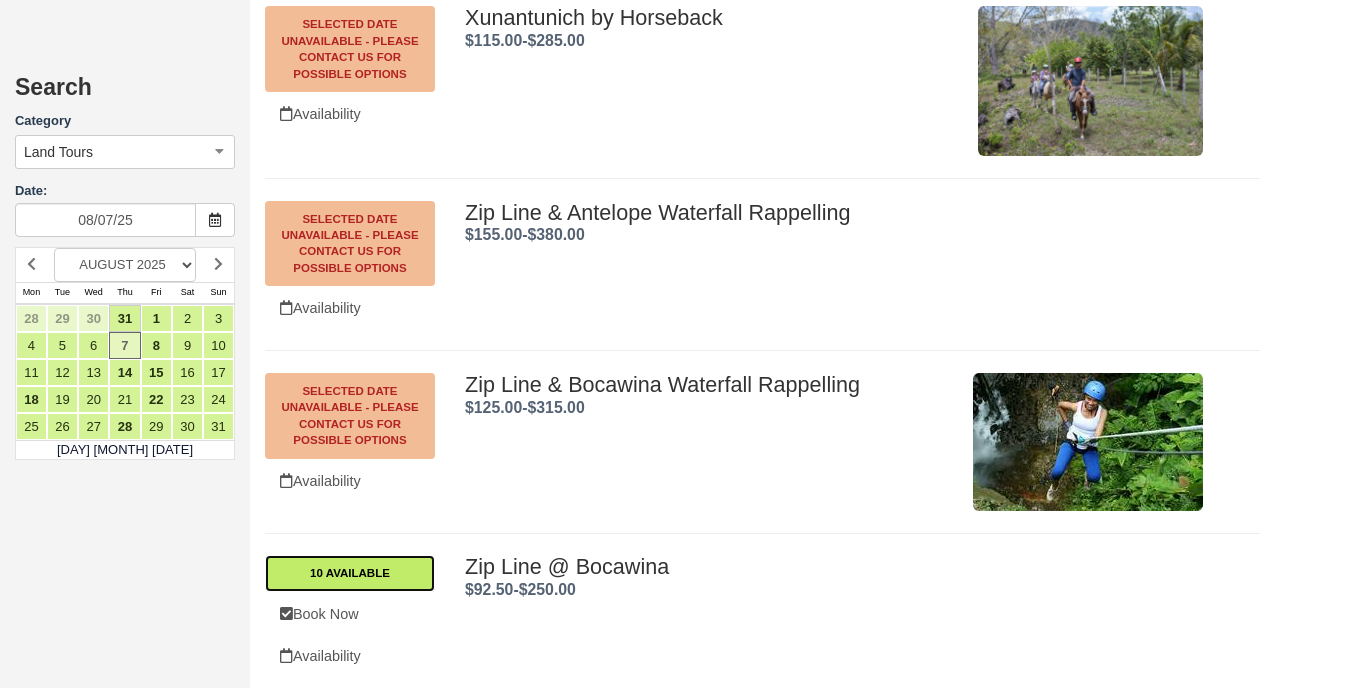 click on "10 Available" at bounding box center [350, 573] 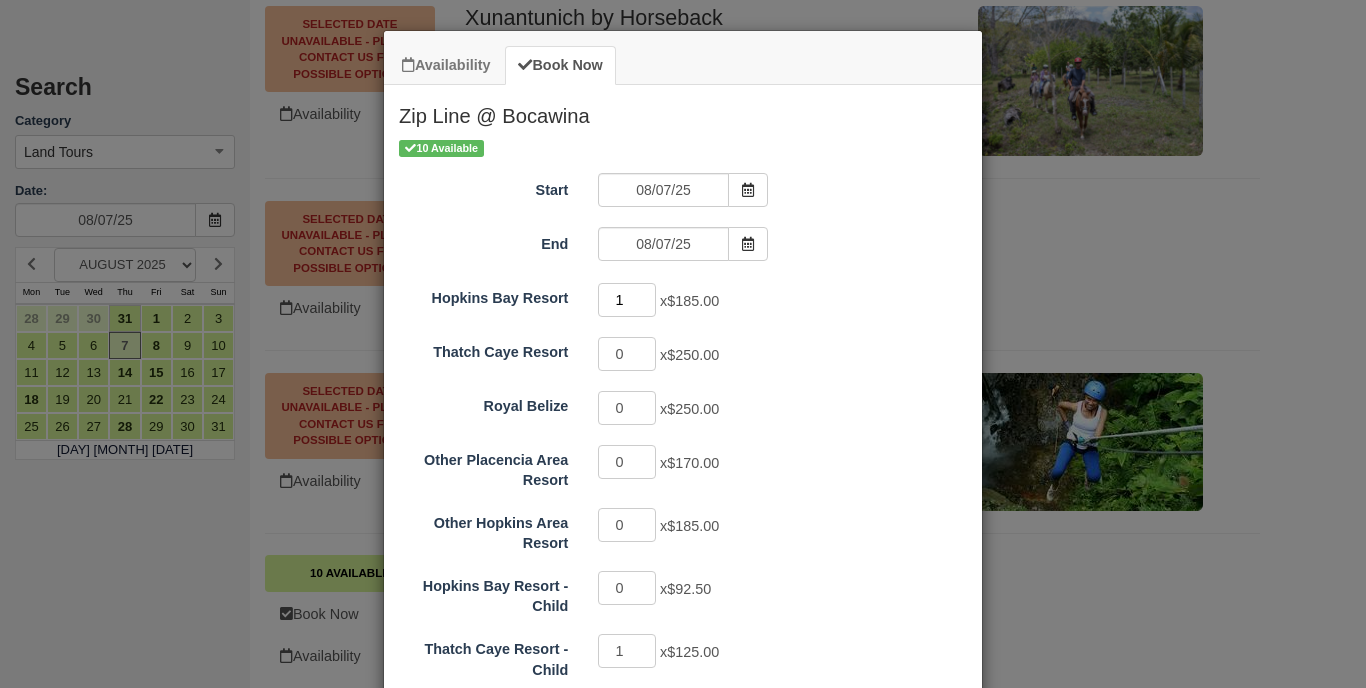 click on "1" at bounding box center (627, 300) 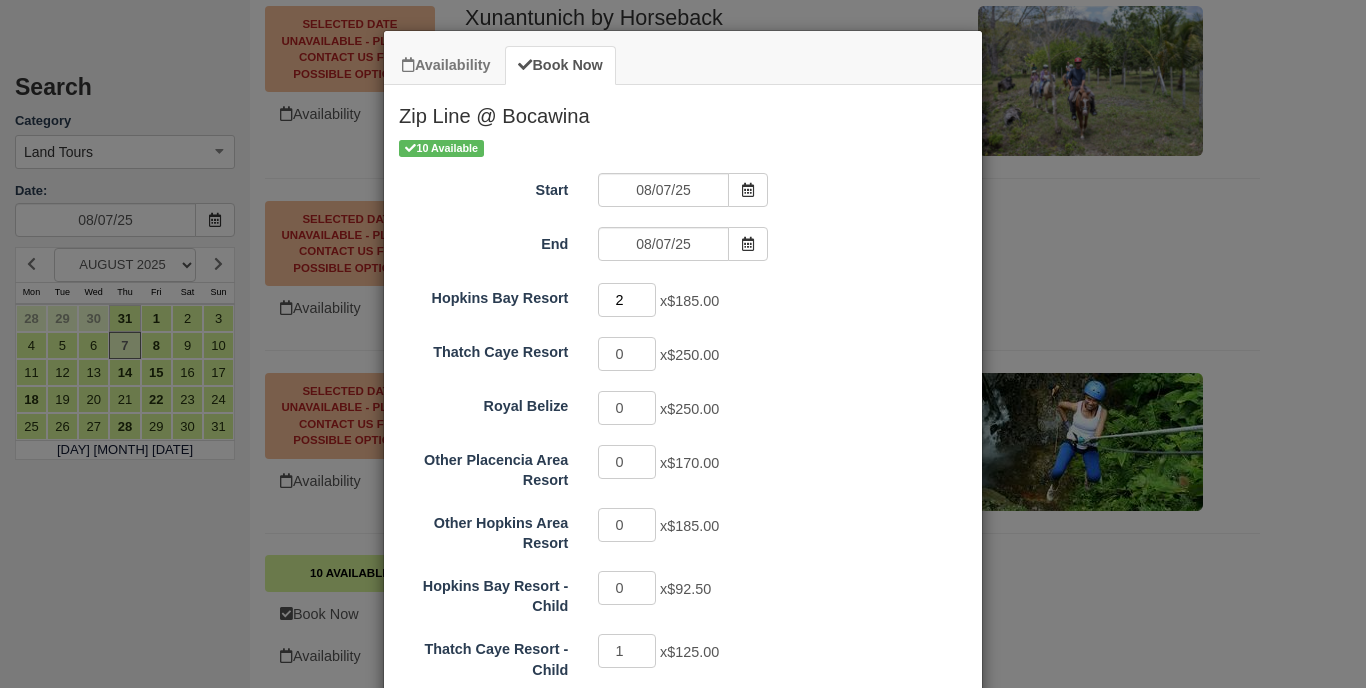 click on "2" at bounding box center [627, 300] 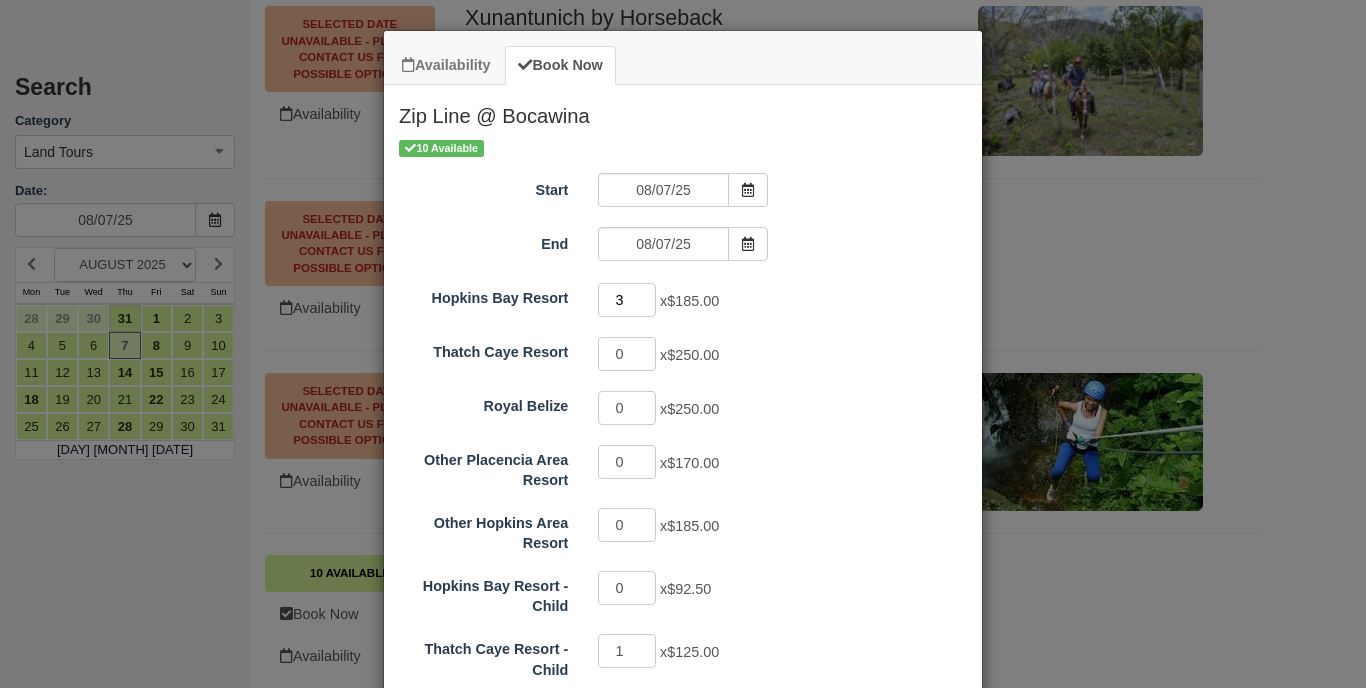 click on "3" at bounding box center [627, 300] 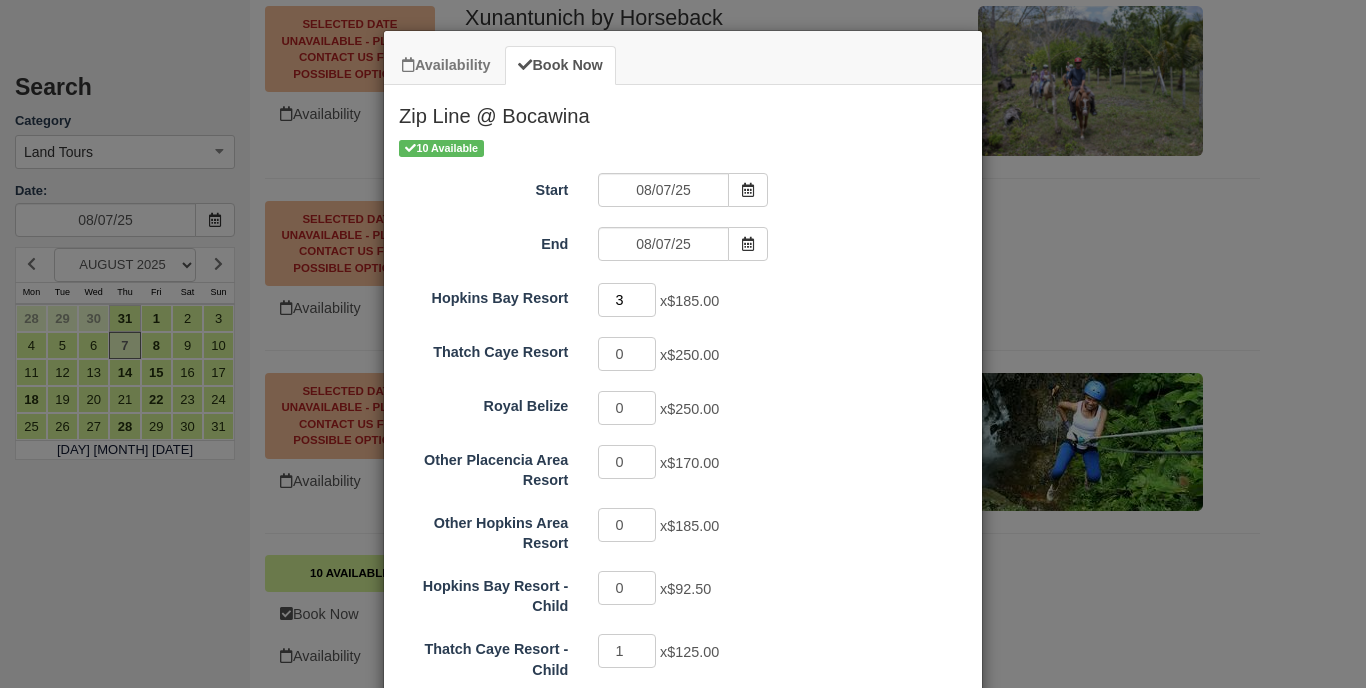 type on "4" 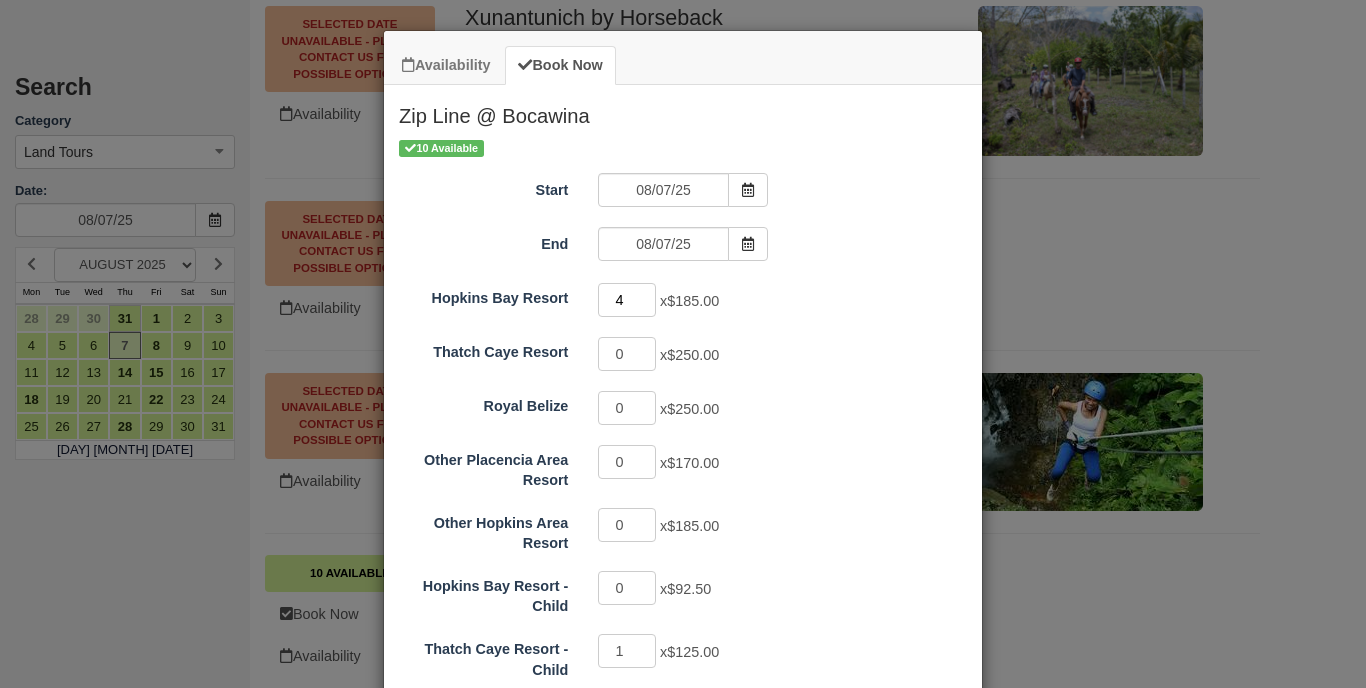 click on "4" at bounding box center (627, 300) 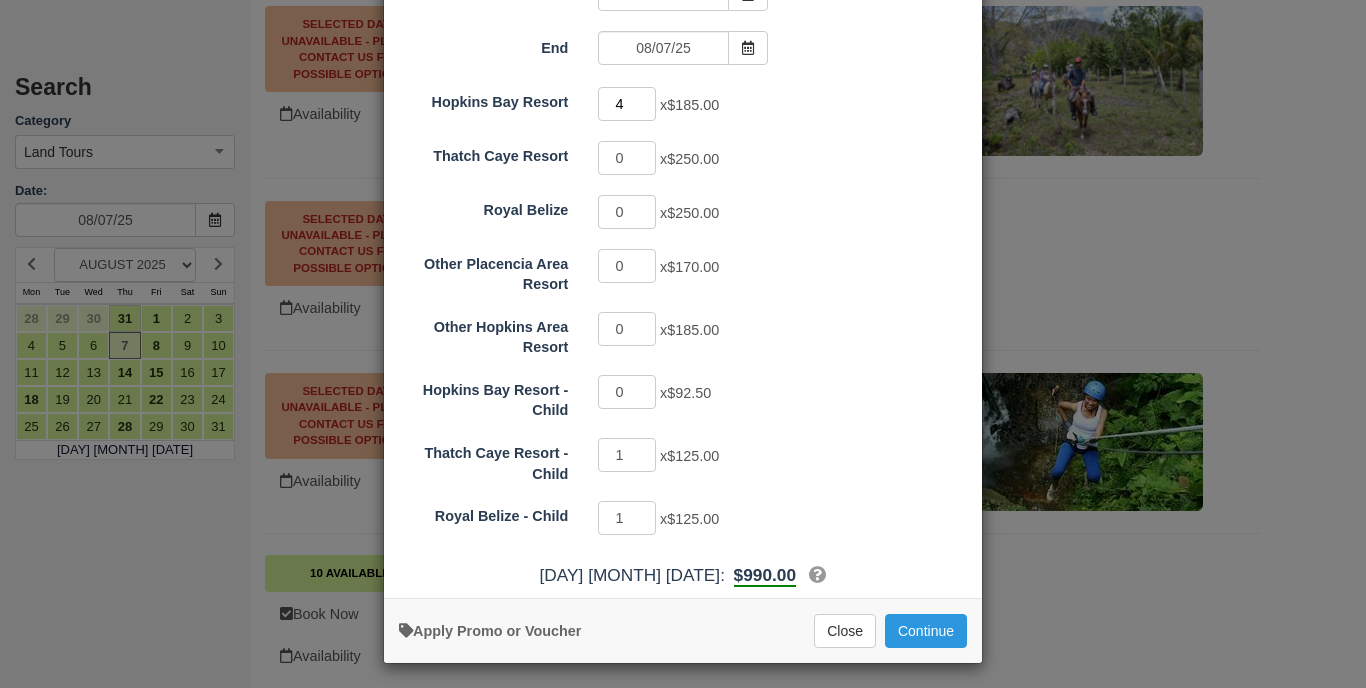 scroll, scrollTop: 195, scrollLeft: 0, axis: vertical 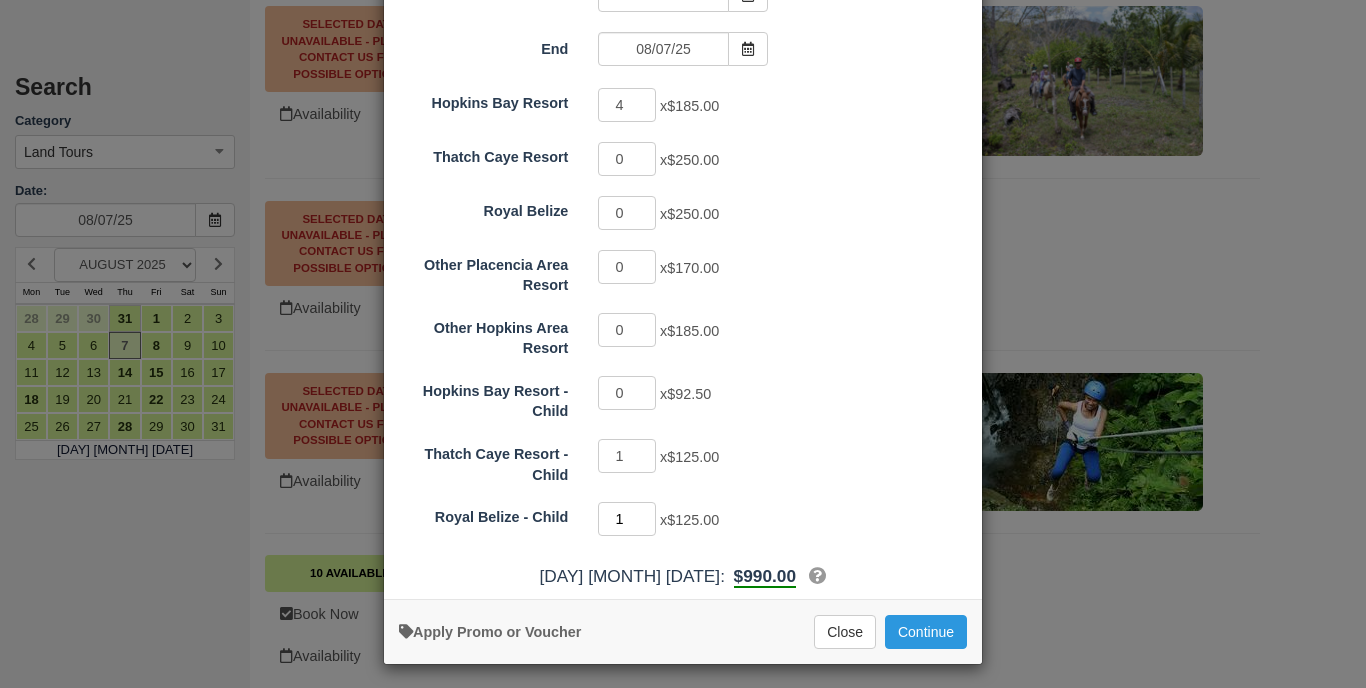 type on "0" 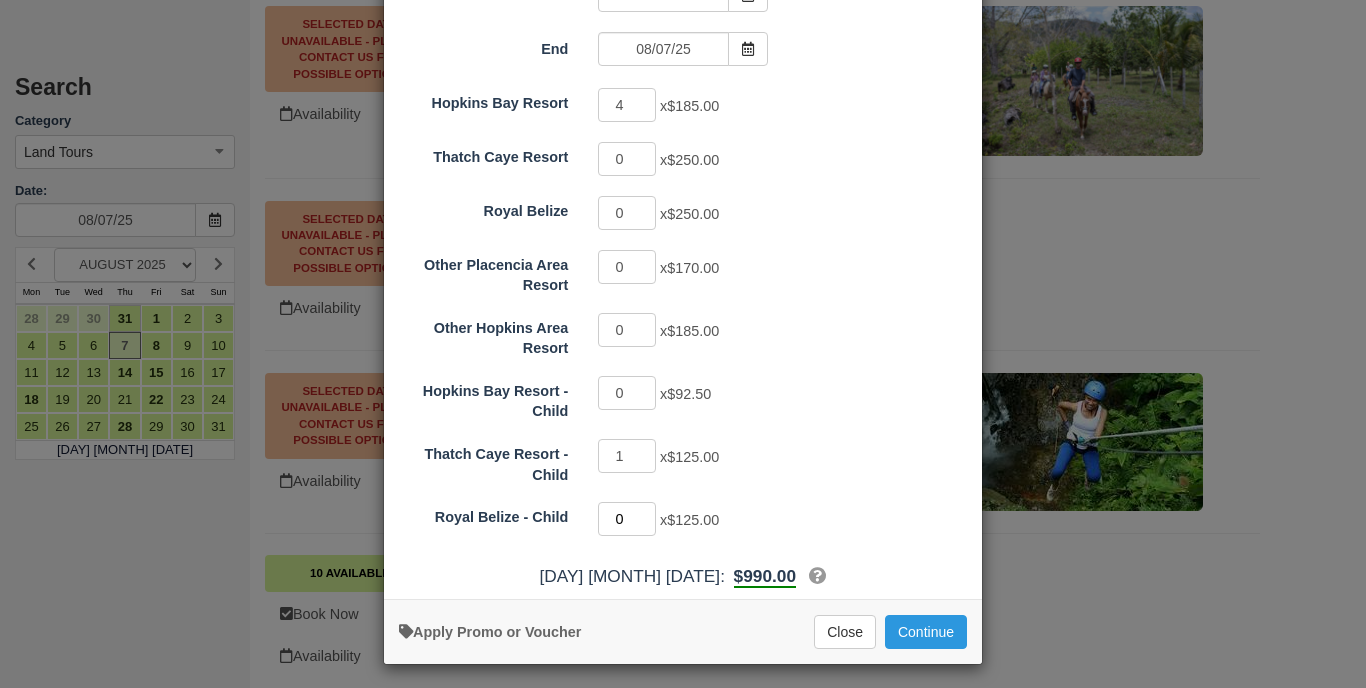 click on "0" at bounding box center (627, 519) 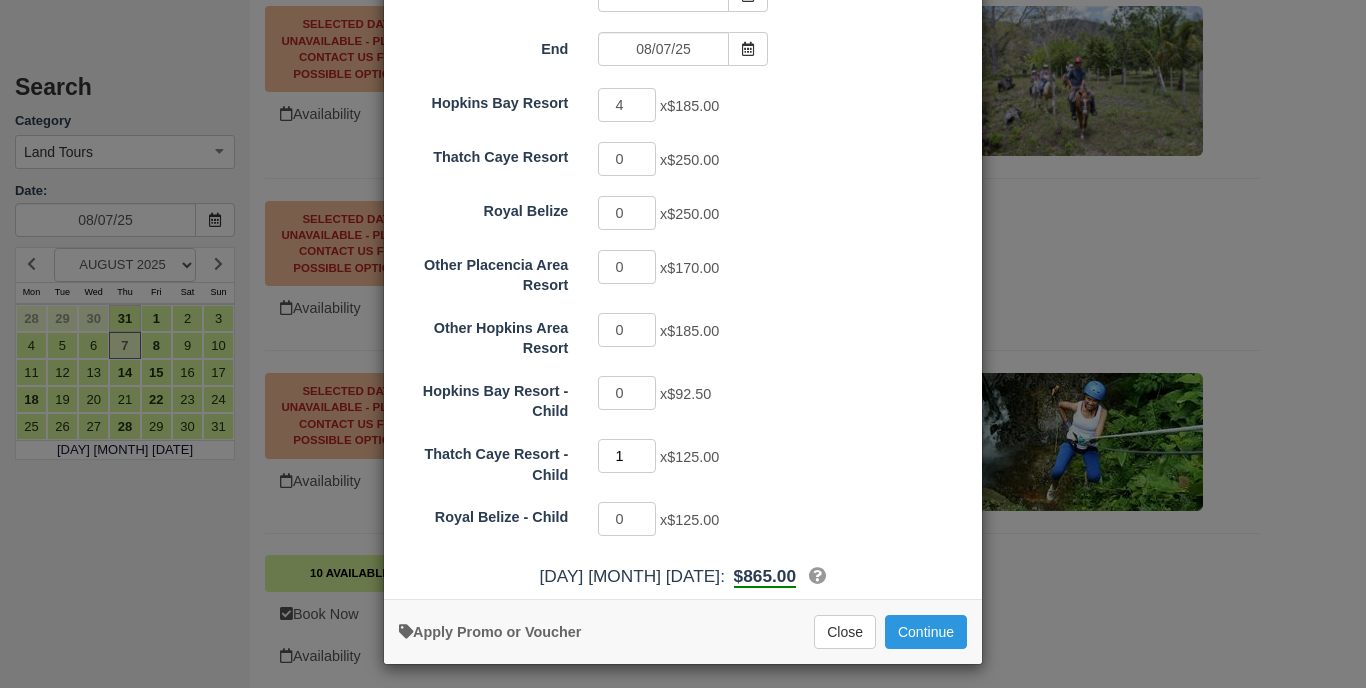 type on "0" 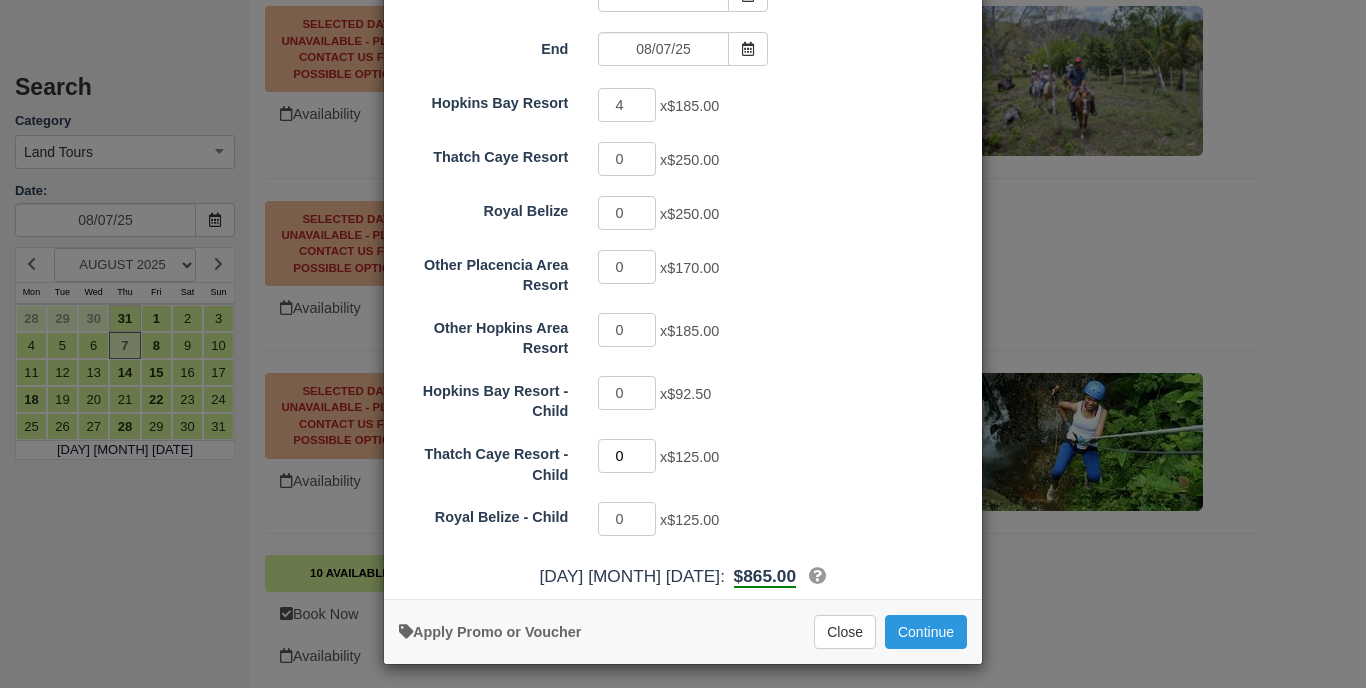 click on "0" at bounding box center (627, 456) 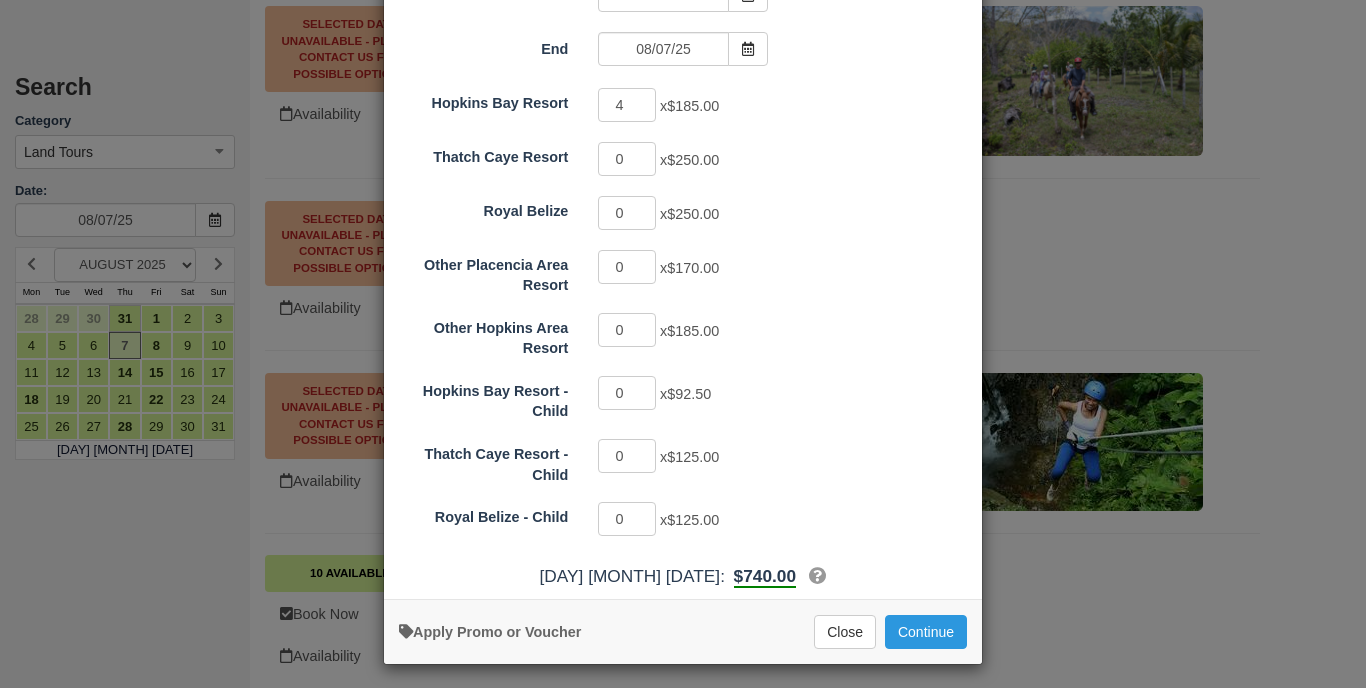 click on "Apply Promo or Voucher
Close
Continue
Searching..." at bounding box center (683, 631) 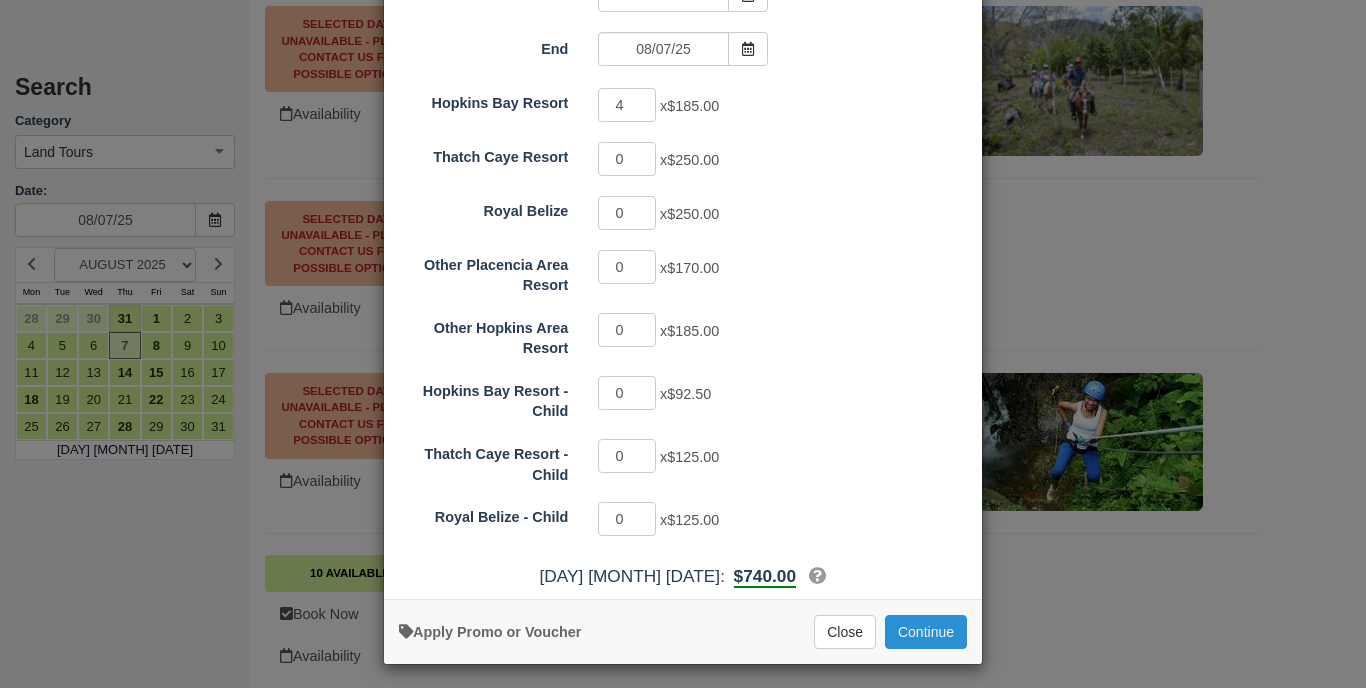 click on "Continue" at bounding box center [926, 632] 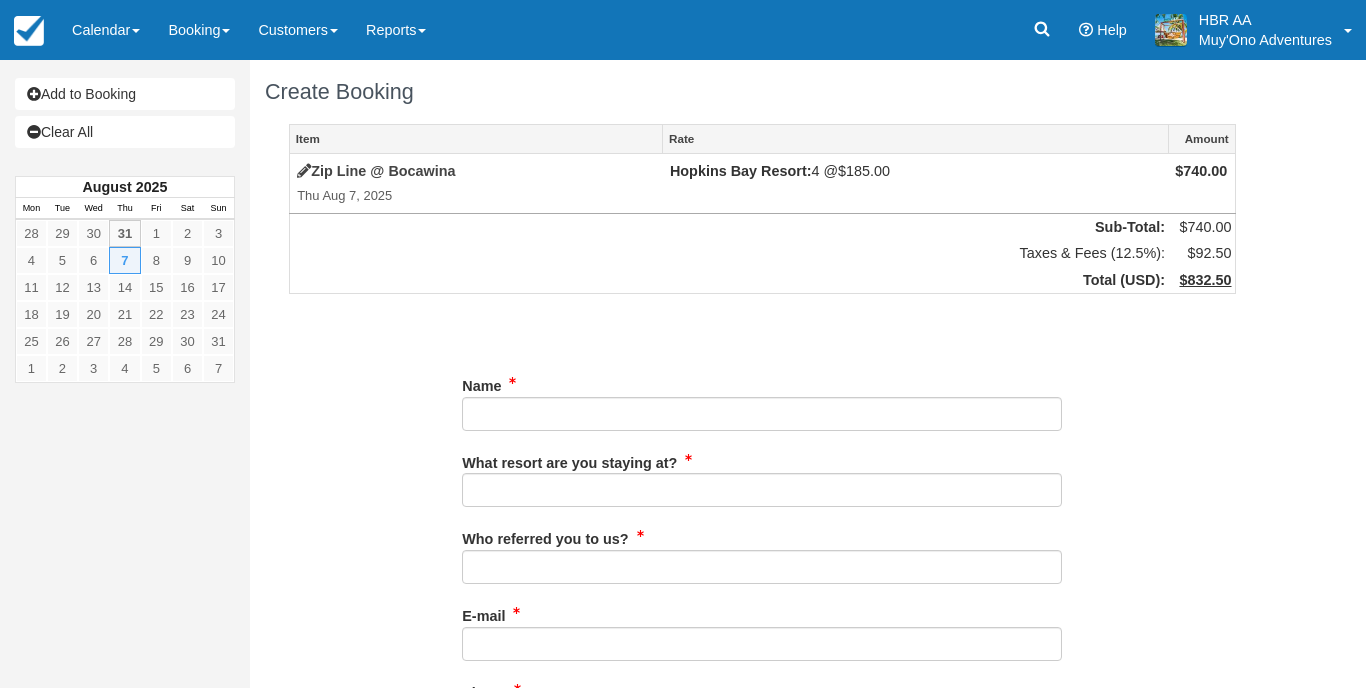 scroll, scrollTop: 0, scrollLeft: 0, axis: both 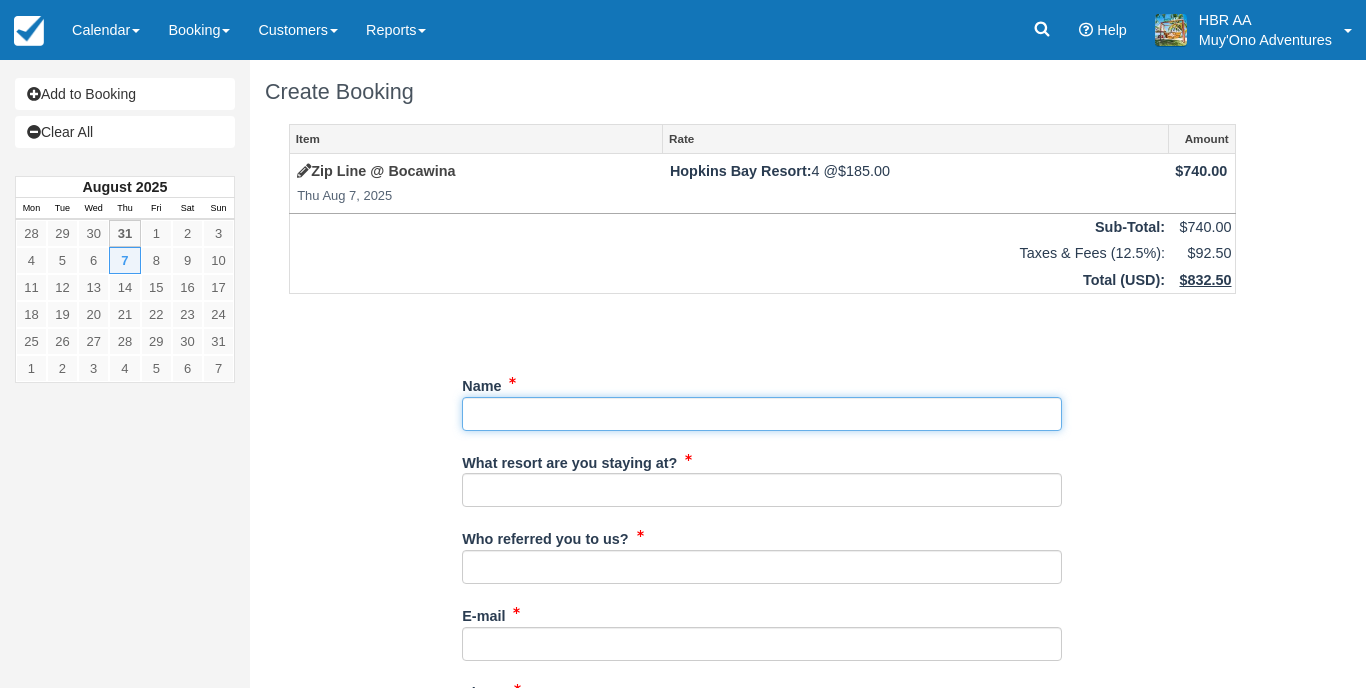 click on "Name" at bounding box center (762, 414) 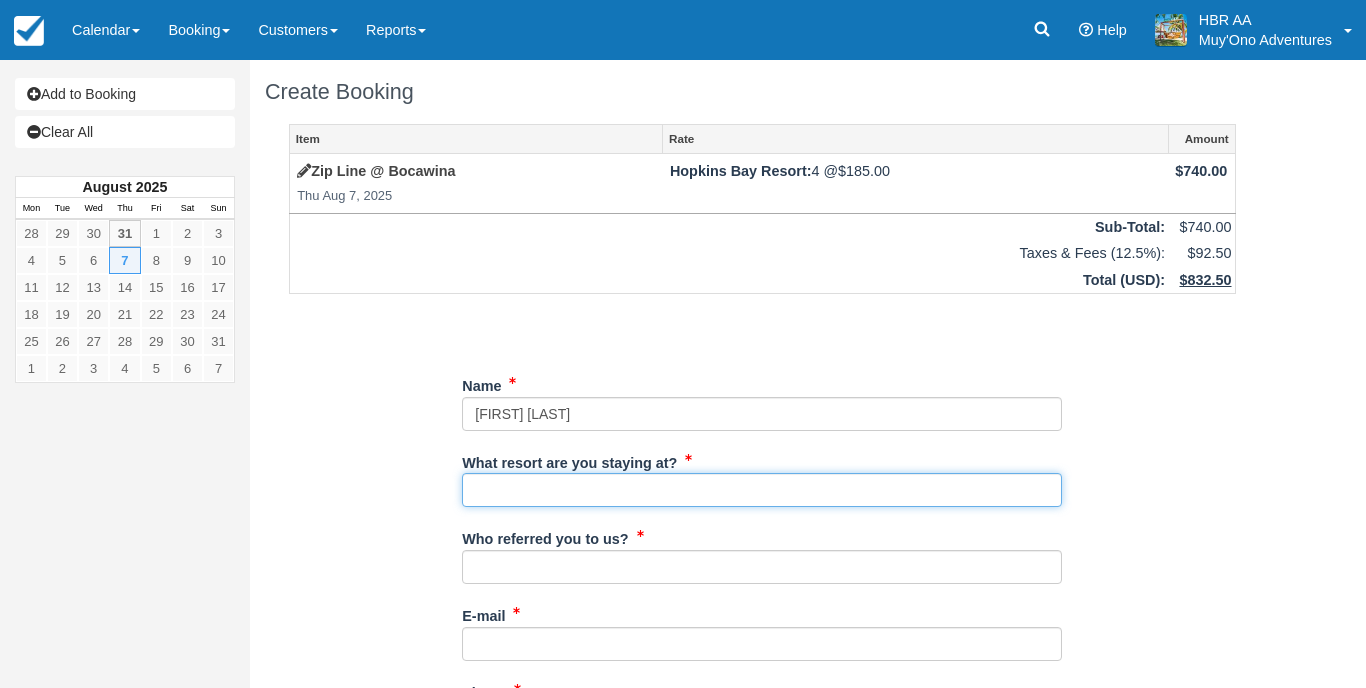 click on "What resort are you staying at?" at bounding box center (762, 490) 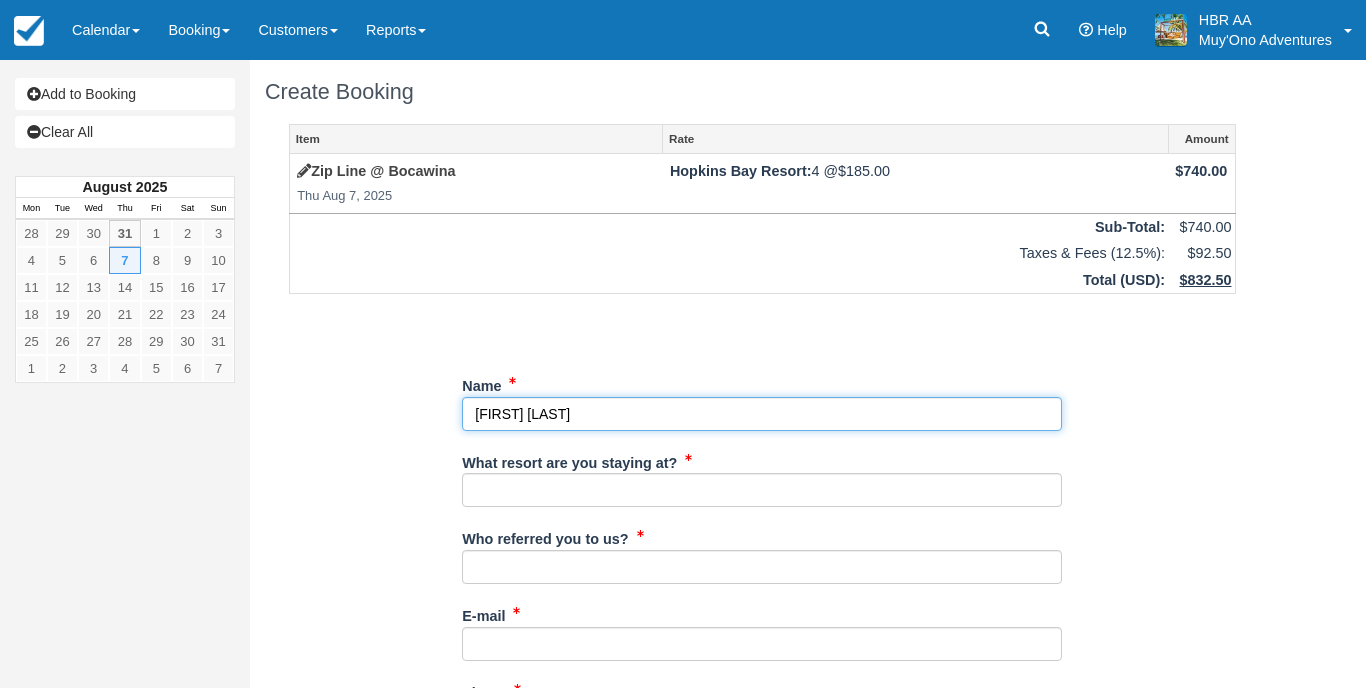 click on "Name" at bounding box center [762, 414] 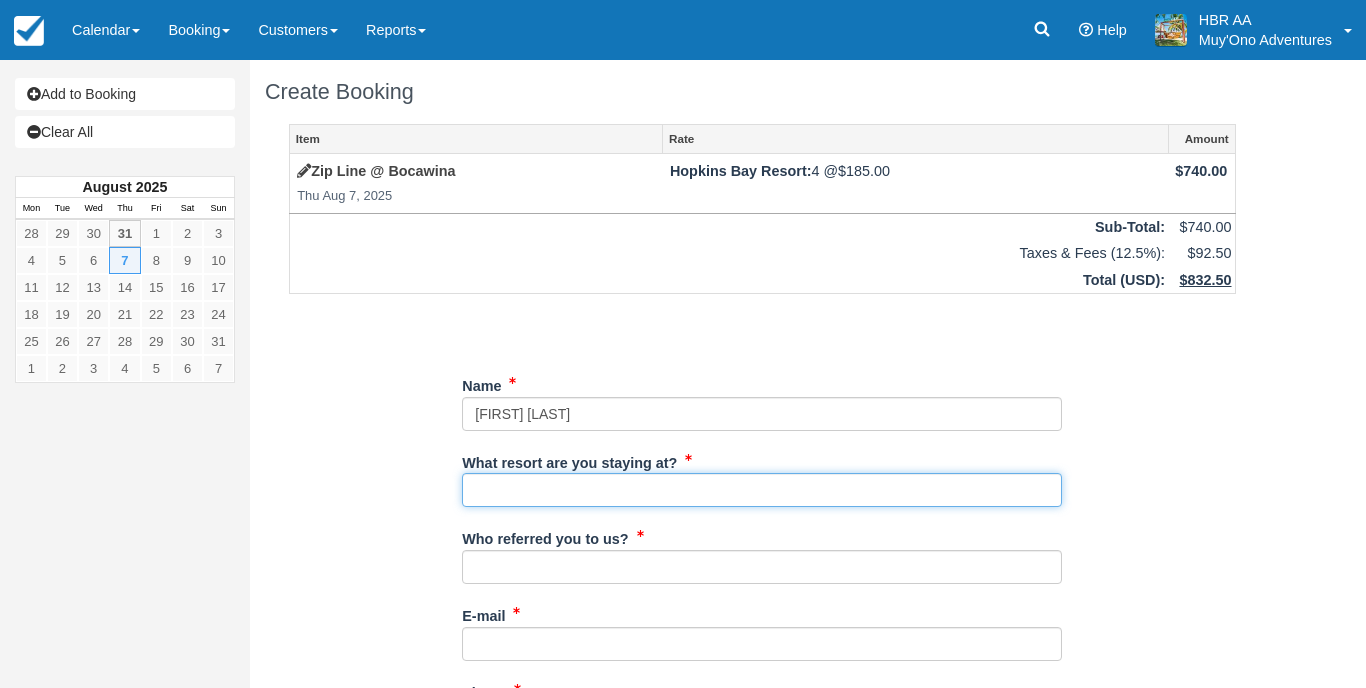 click on "What resort are you staying at?" at bounding box center (762, 490) 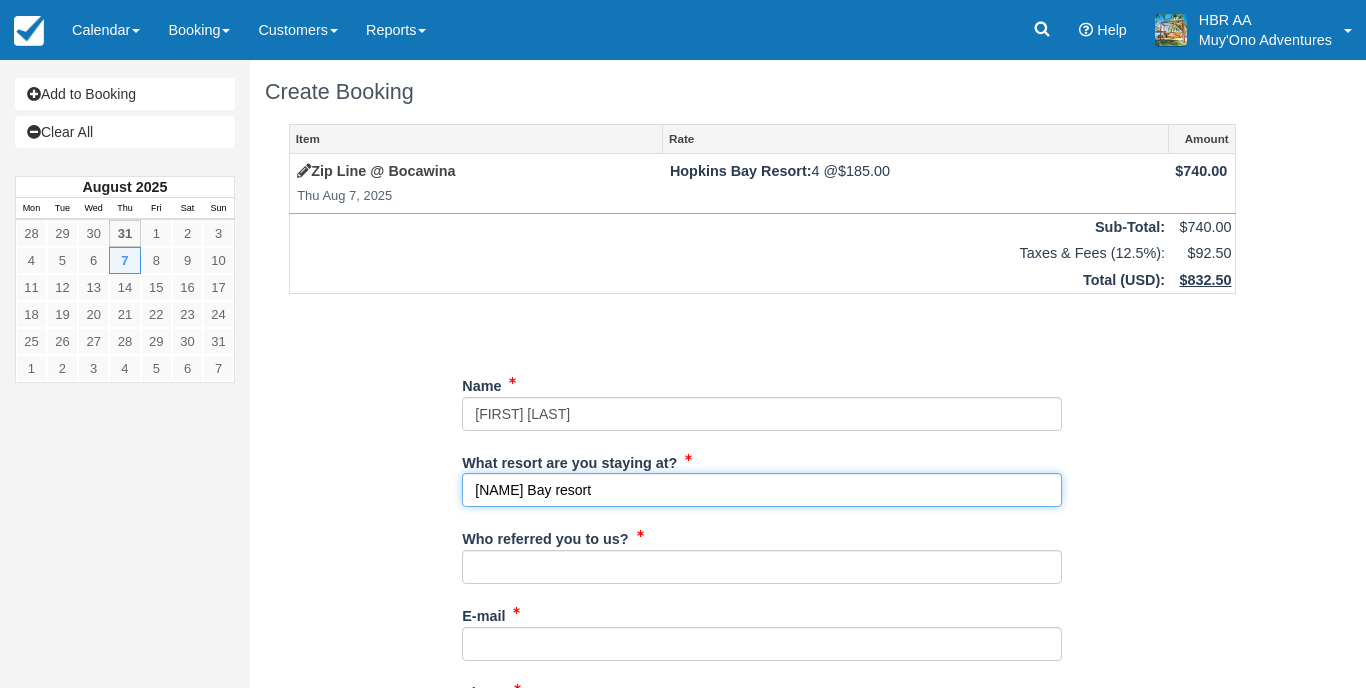 type on "Hopkins Bay Resort" 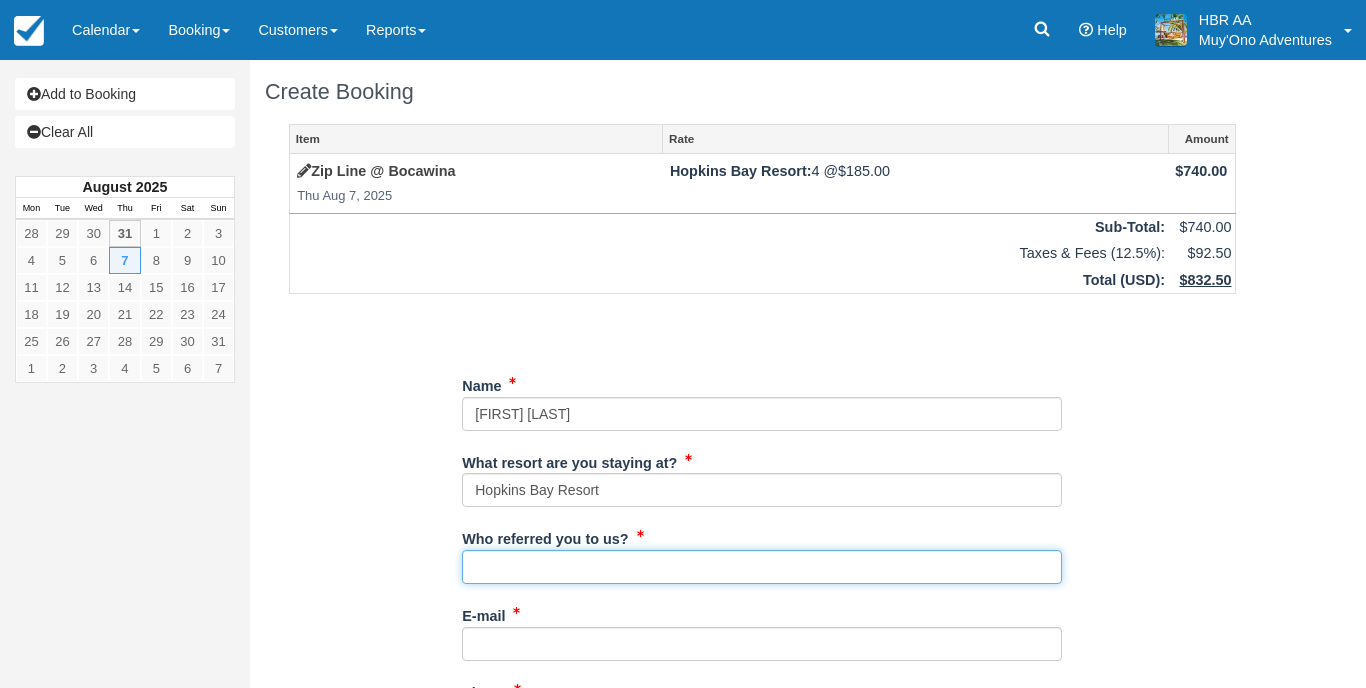 drag, startPoint x: 530, startPoint y: 484, endPoint x: 502, endPoint y: 576, distance: 96.16652 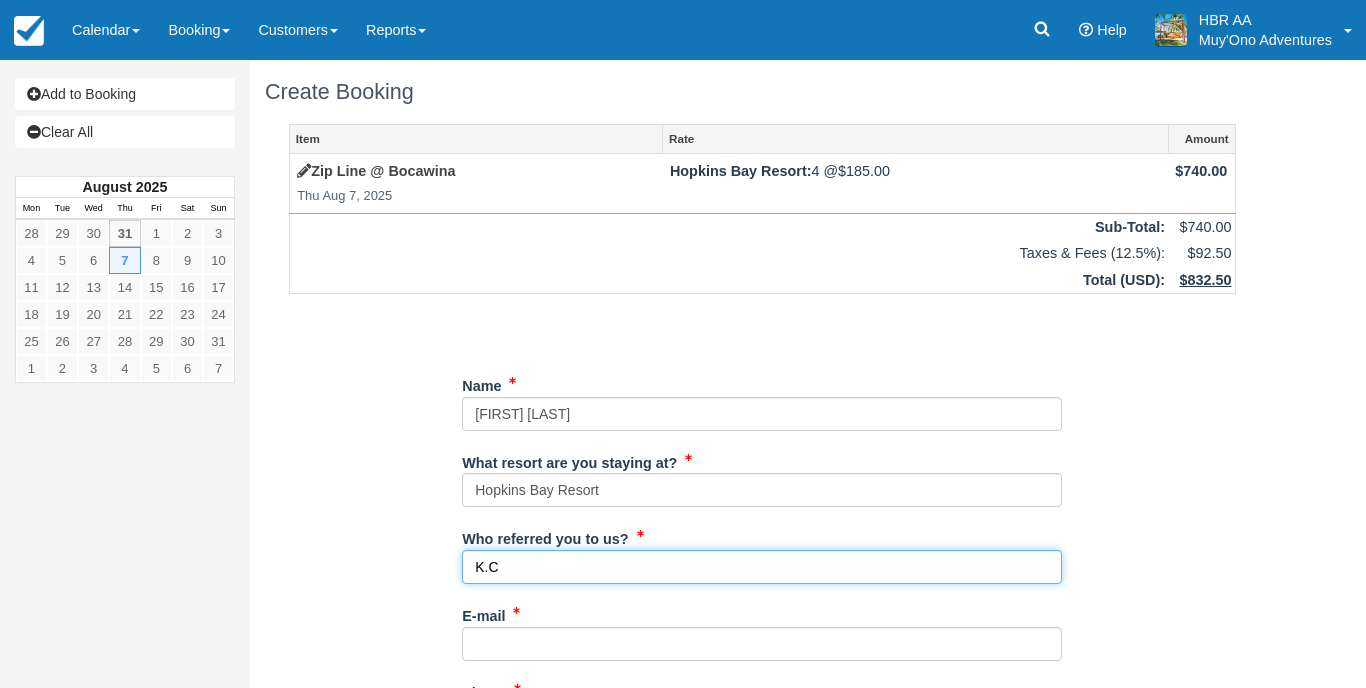 type on "K.C" 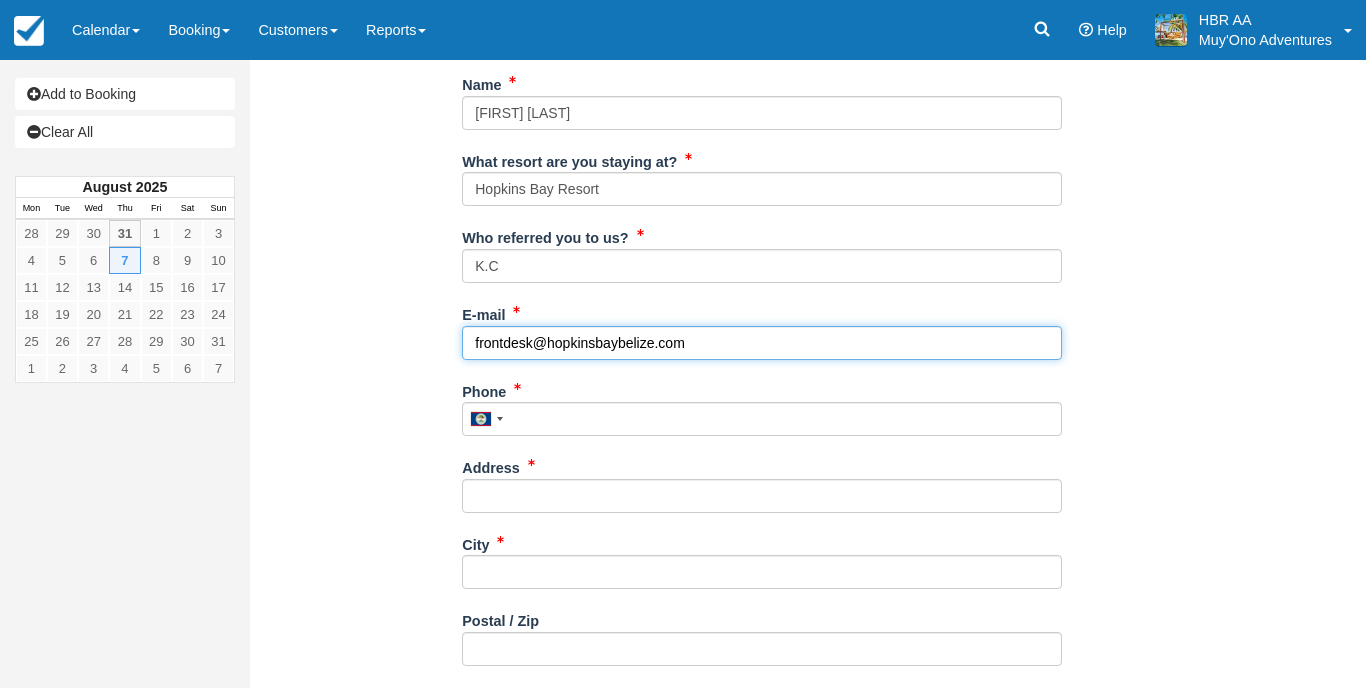 scroll, scrollTop: 304, scrollLeft: 0, axis: vertical 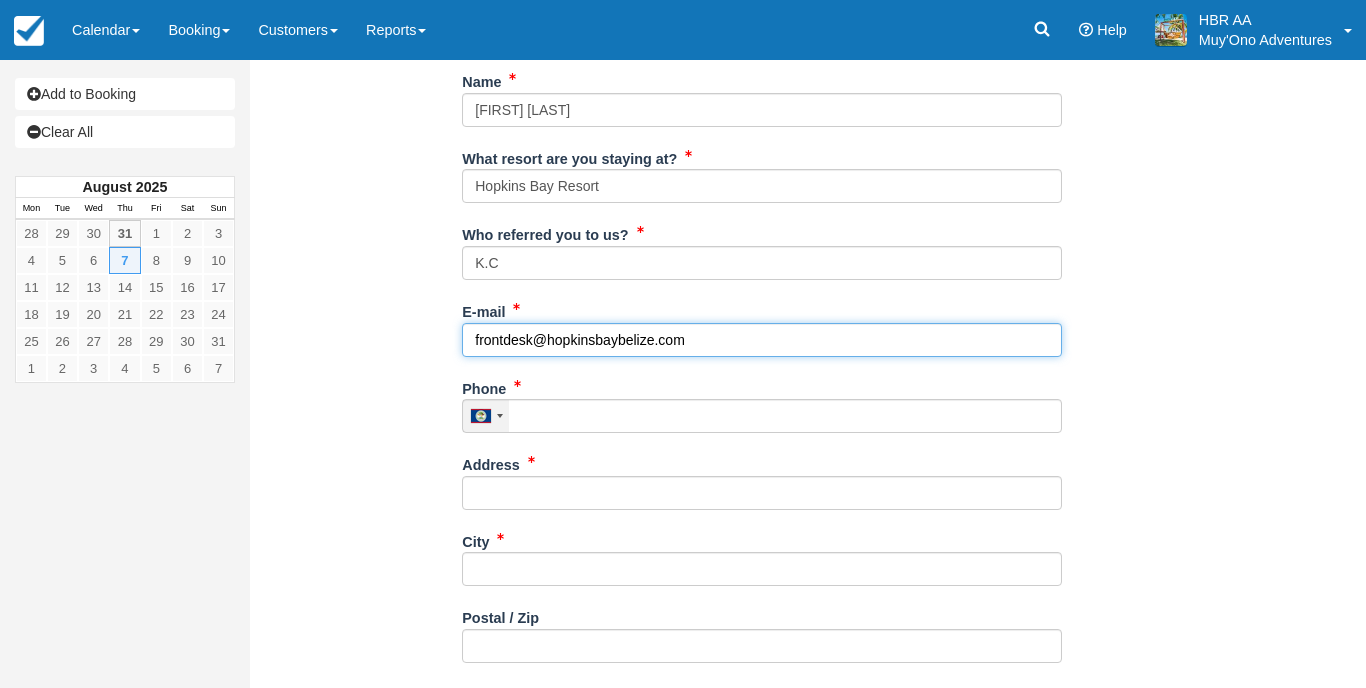 type on "frontdesk@hopkinsbaybelize.com" 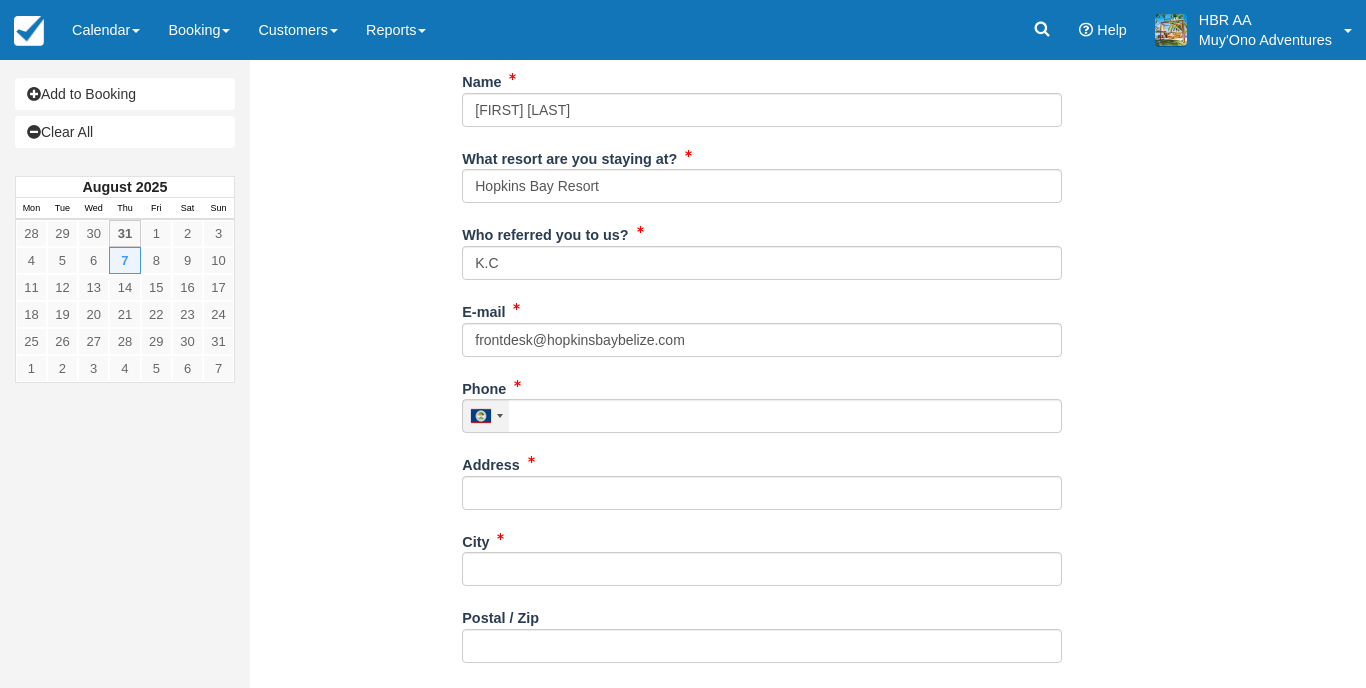 click at bounding box center (486, 416) 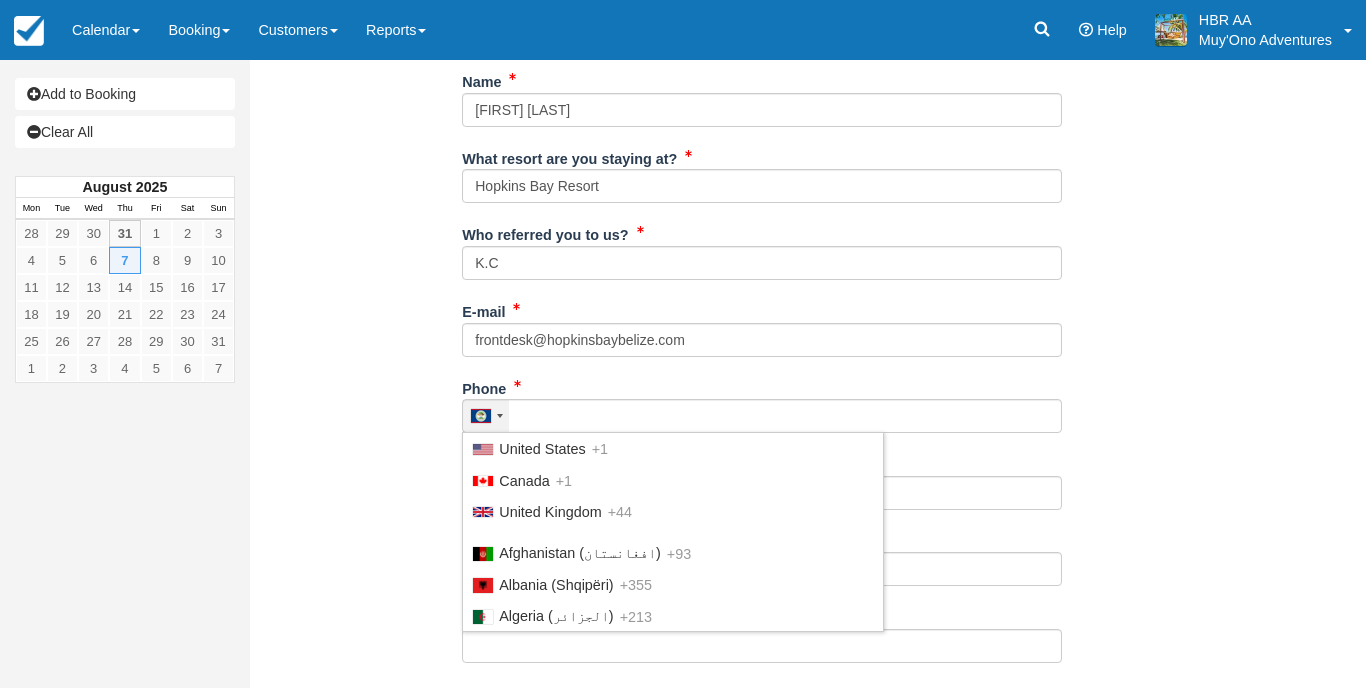 scroll, scrollTop: 563, scrollLeft: 0, axis: vertical 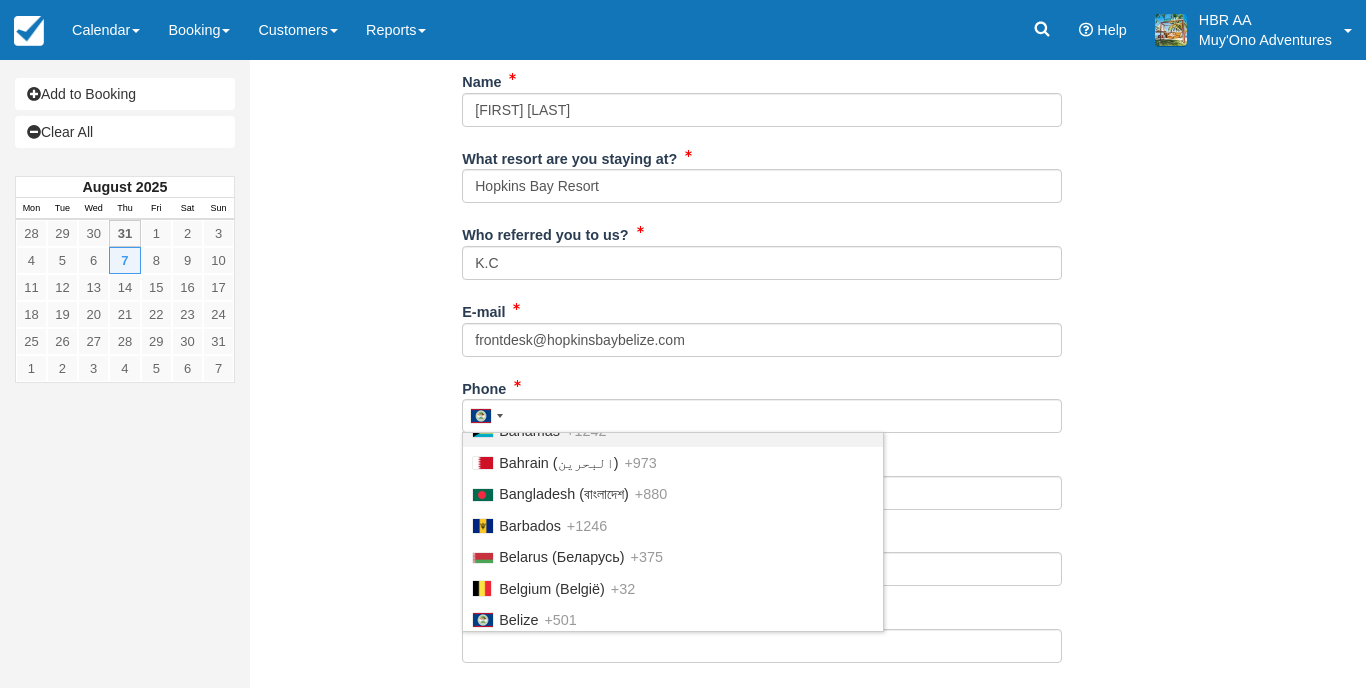 click on "Phone
United States +1 Canada +1 United Kingdom +44 Afghanistan (‫افغانستان‬‎) +93 Albania (Shqipëri) +355 Algeria (‫الجزائر‬‎) +213 American Samoa +1684 Andorra +376 Angola +244 Anguilla +1264 Antigua and Barbuda +1268 Argentina +54 Armenia (Հայաստան) +374 Aruba +297 Australia +61 Austria (Österreich) +43 Azerbaijan (Azərbaycan) +994 Bahamas +1242 Bahrain (‫البحرين‬‎) +973 Bangladesh (বাংলাদেশ) +880 Barbados +1246 Belarus (Беларусь) +375 Belgium (België) +32 Belize +501 Benin (Bénin) +229 Bermuda +1441 Bhutan (འབྲུག) +975 Bolivia +591 Bosnia and Herzegovina (Босна и Херцеговина) +387 Botswana +267 Brazil (Brasil) +55 British Indian Ocean Territory +246 British Virgin Islands +1284 Brunei +673 Bulgaria (България) +359 Burkina Faso +226 Burundi (Uburundi) +257 Cambodia (កម្ពុជា) +855 Cameroon (Cameroun) +237 Canada +1 +238 +599 +1345 +236" at bounding box center (762, 403) 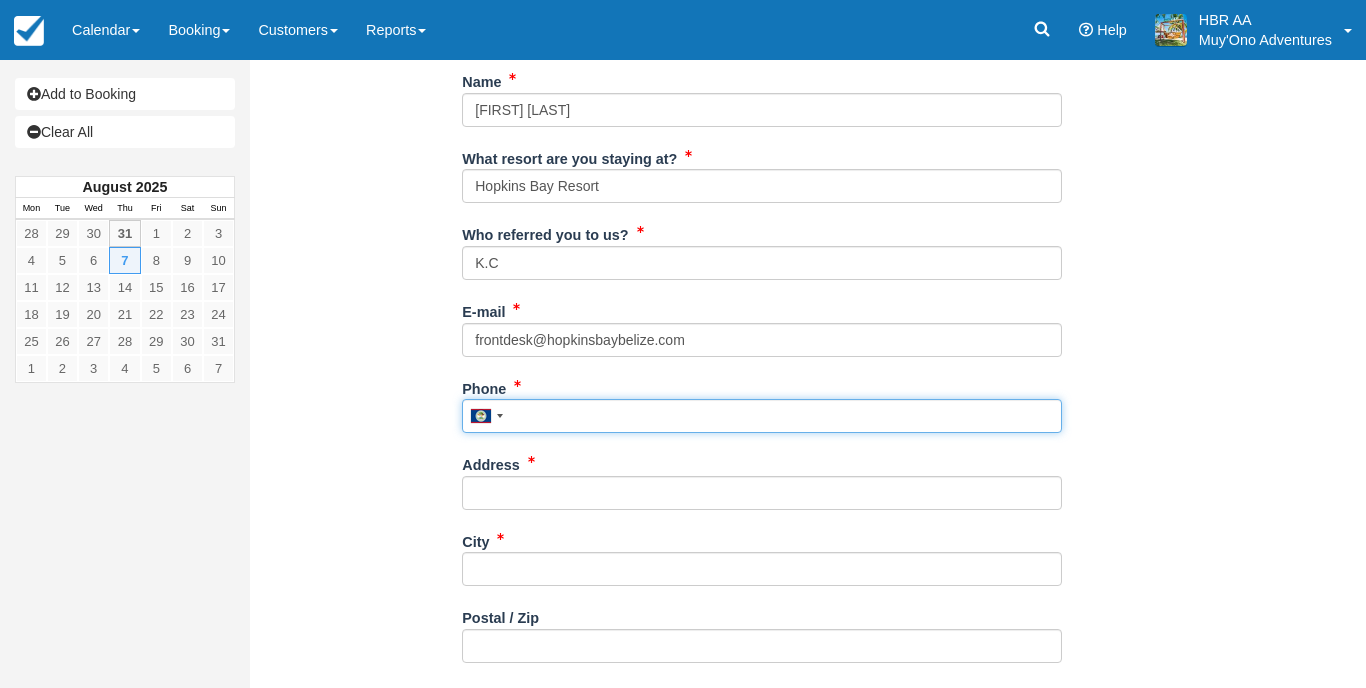 click on "Phone" at bounding box center (762, 416) 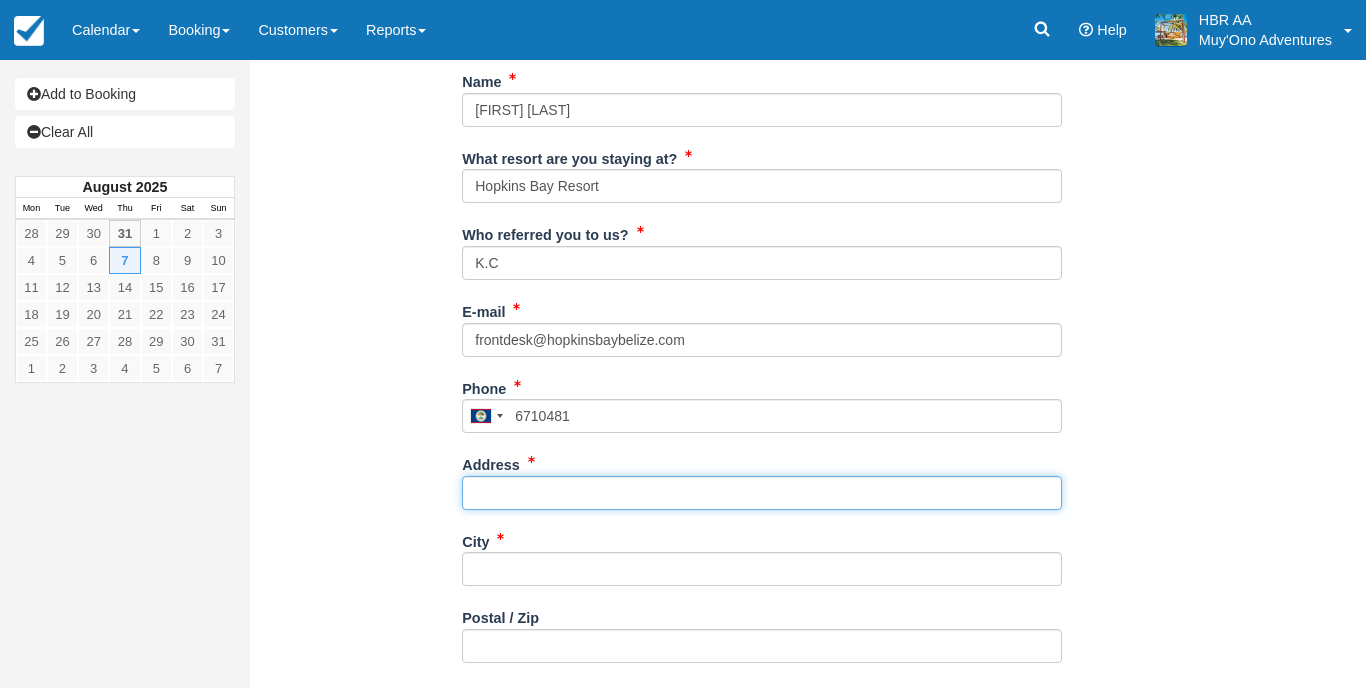 type on "671-0481" 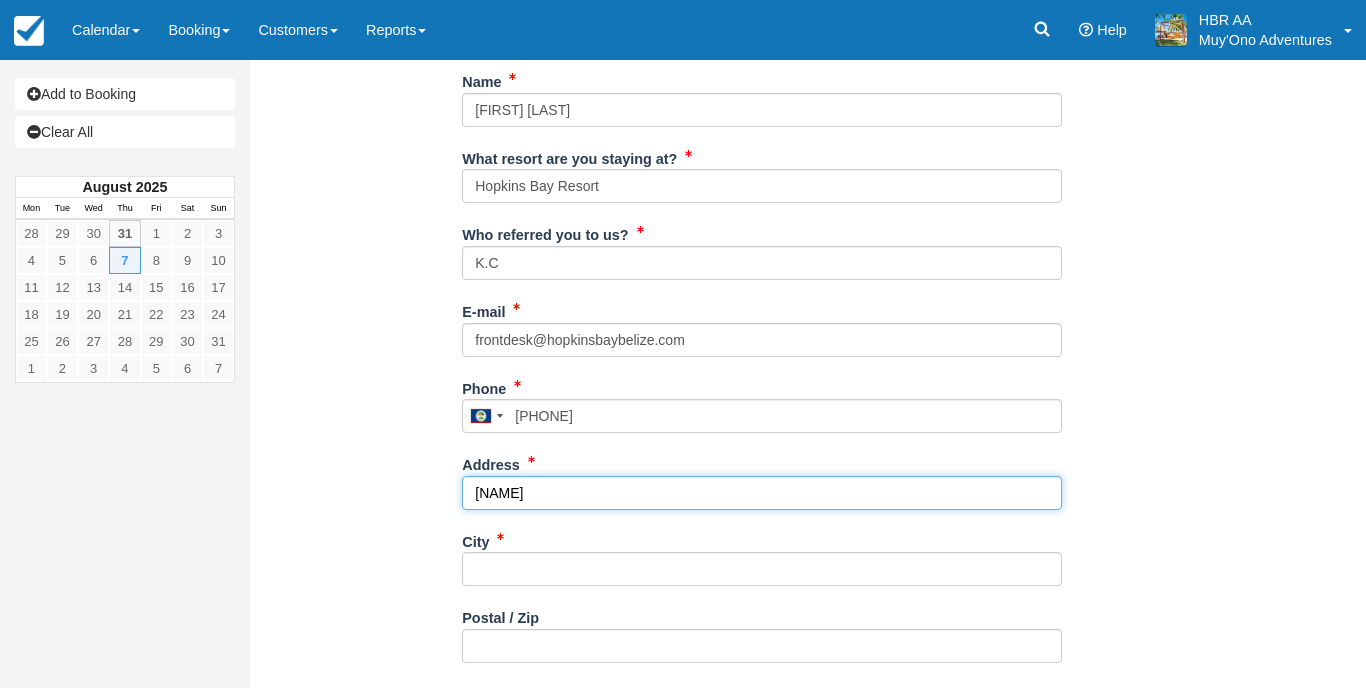type on "hopkins" 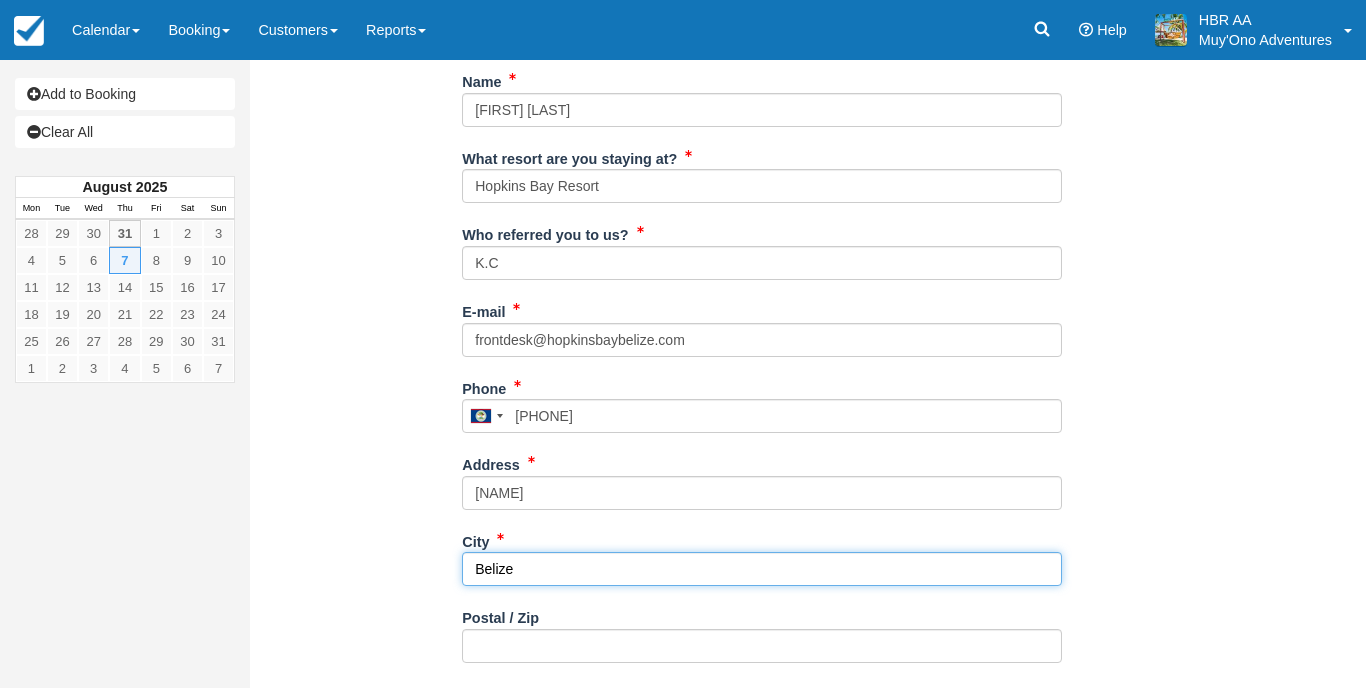 type on "Belize" 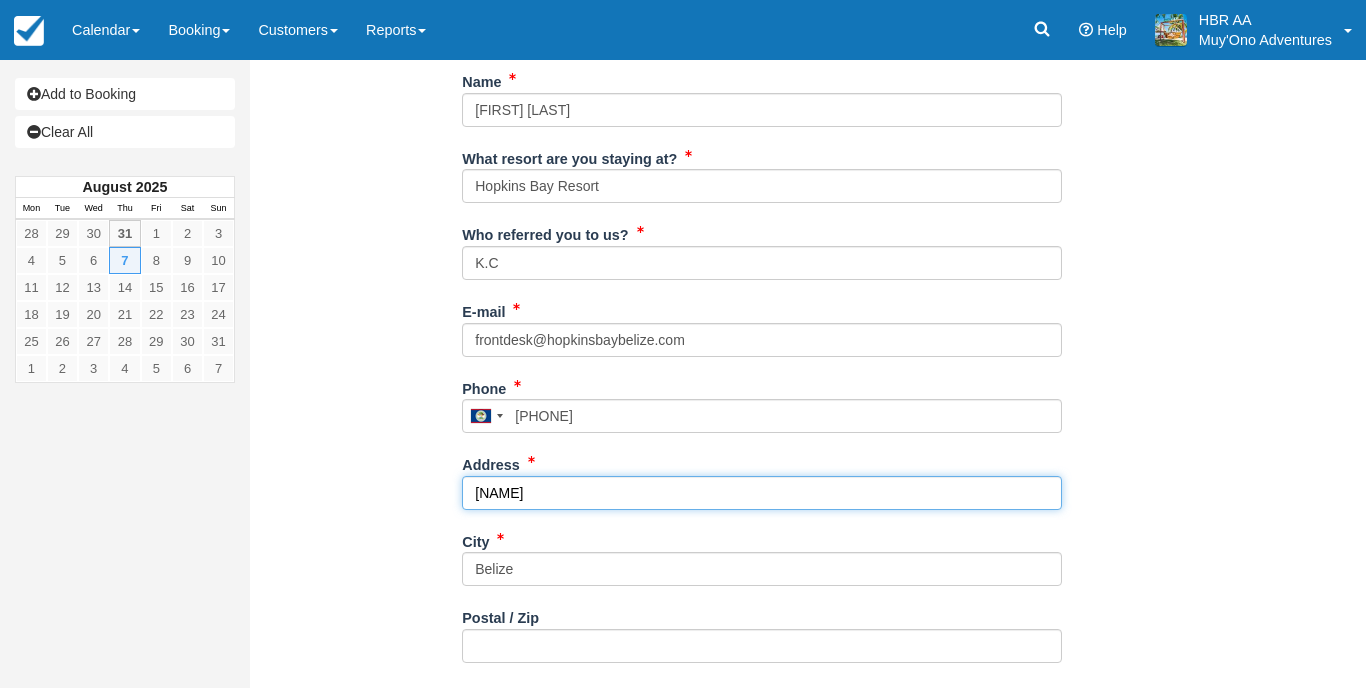 click on "hopkins" at bounding box center [762, 493] 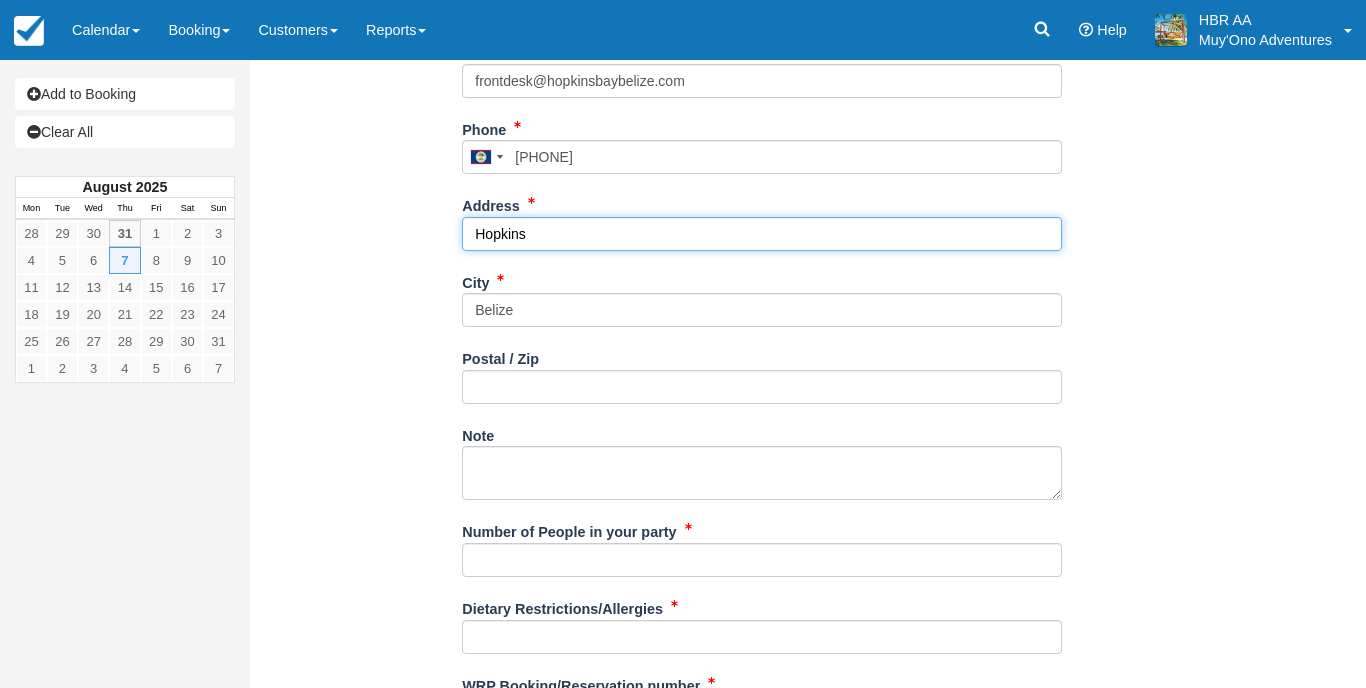 scroll, scrollTop: 604, scrollLeft: 0, axis: vertical 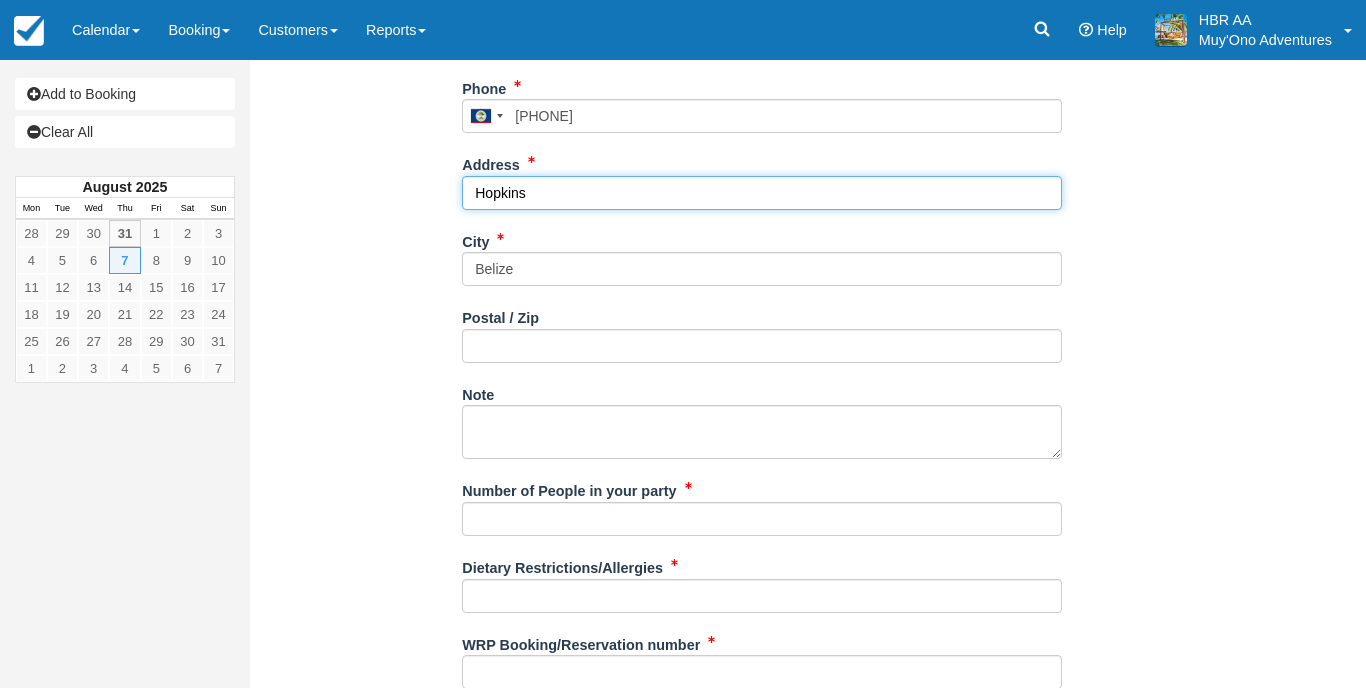 type on "Hopkins" 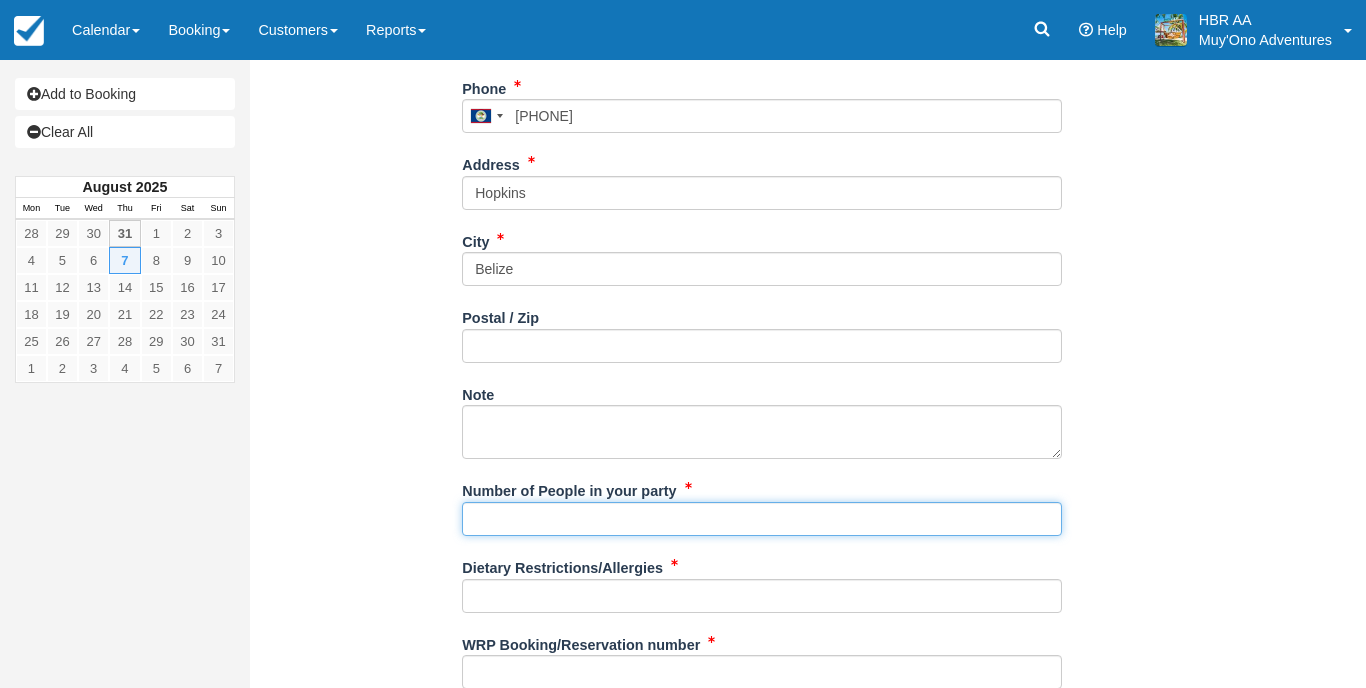 click on "Number of People in your party" at bounding box center [762, 519] 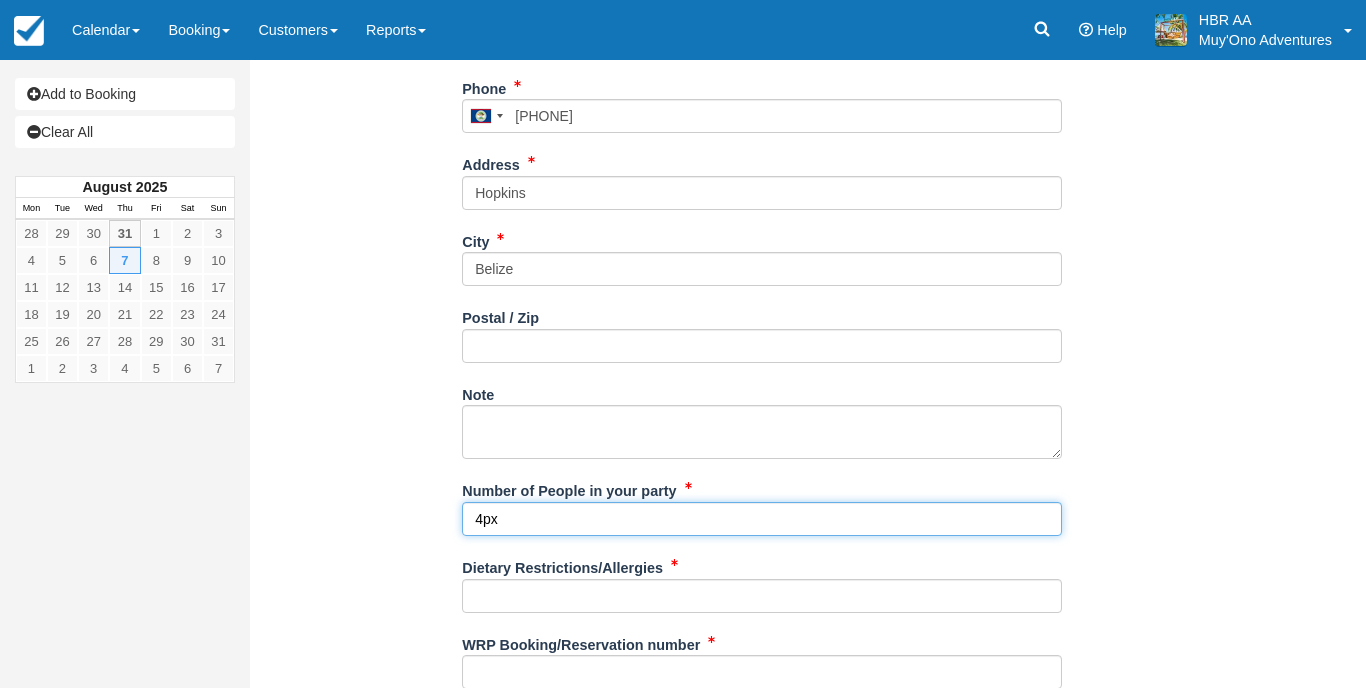 type on "4px" 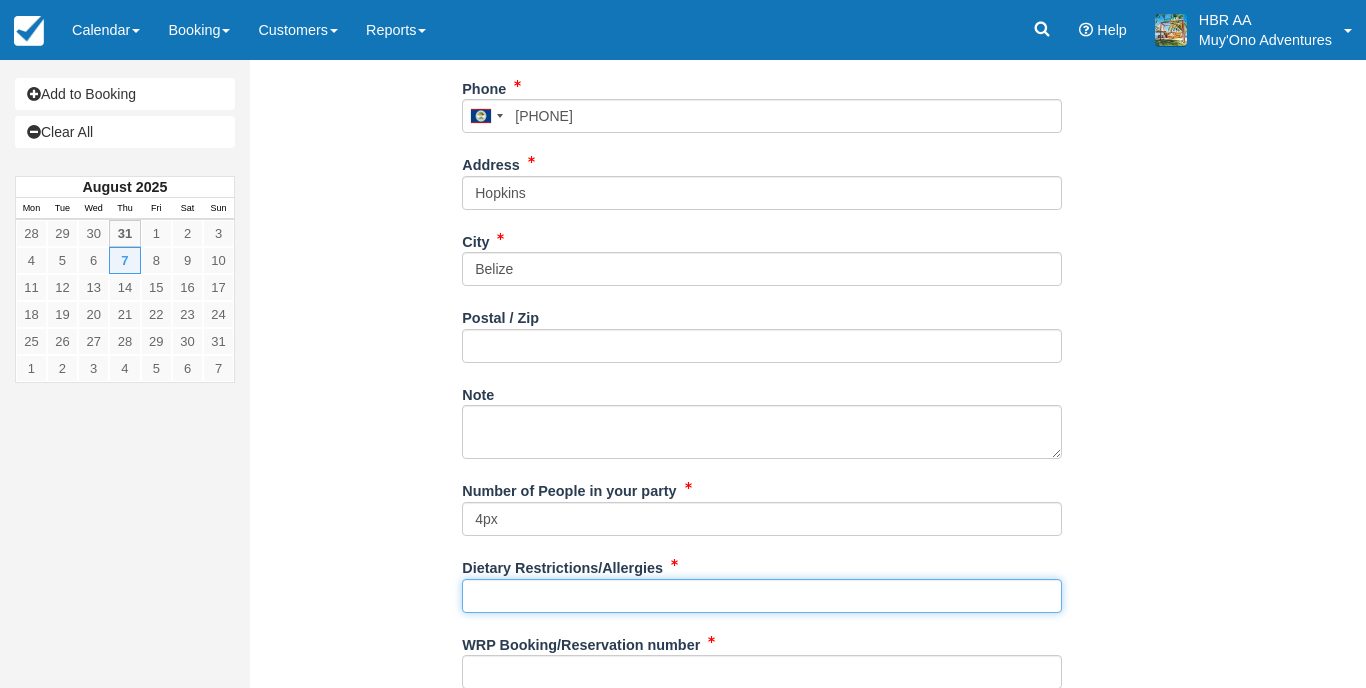 click on "Dietary Restrictions/Allergies" at bounding box center (762, 596) 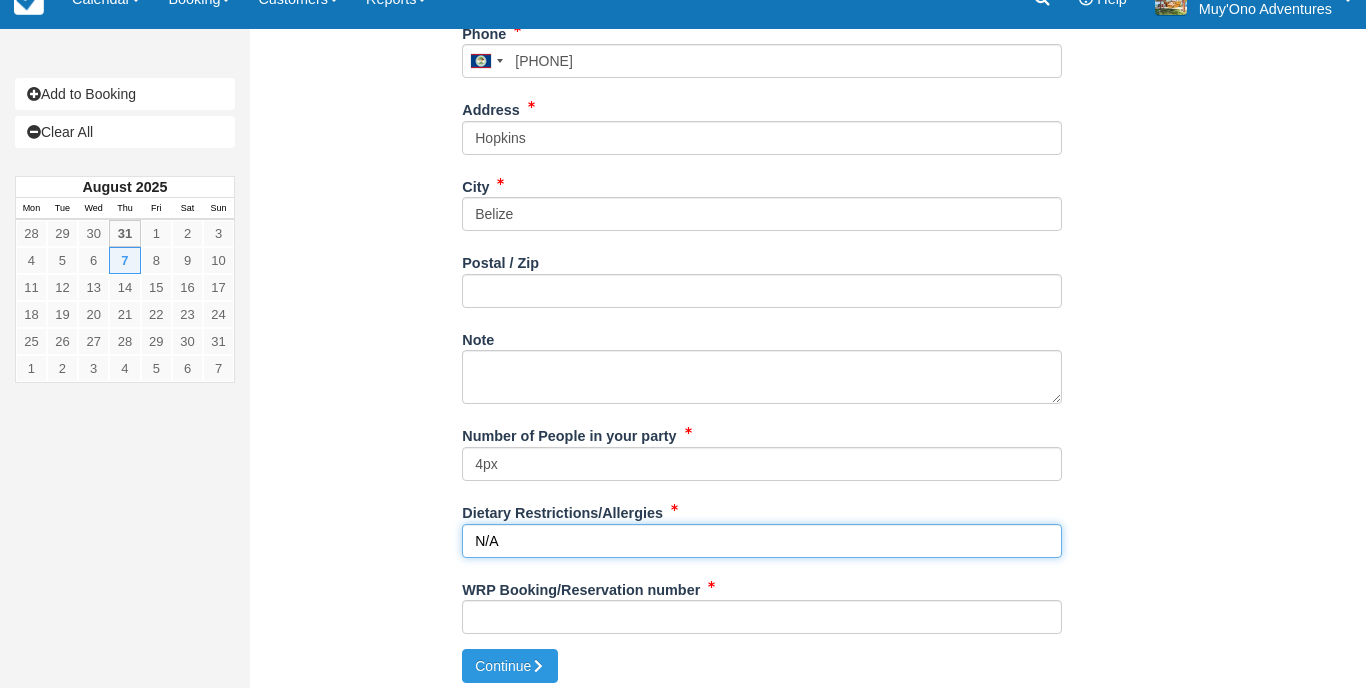 scroll, scrollTop: 658, scrollLeft: 0, axis: vertical 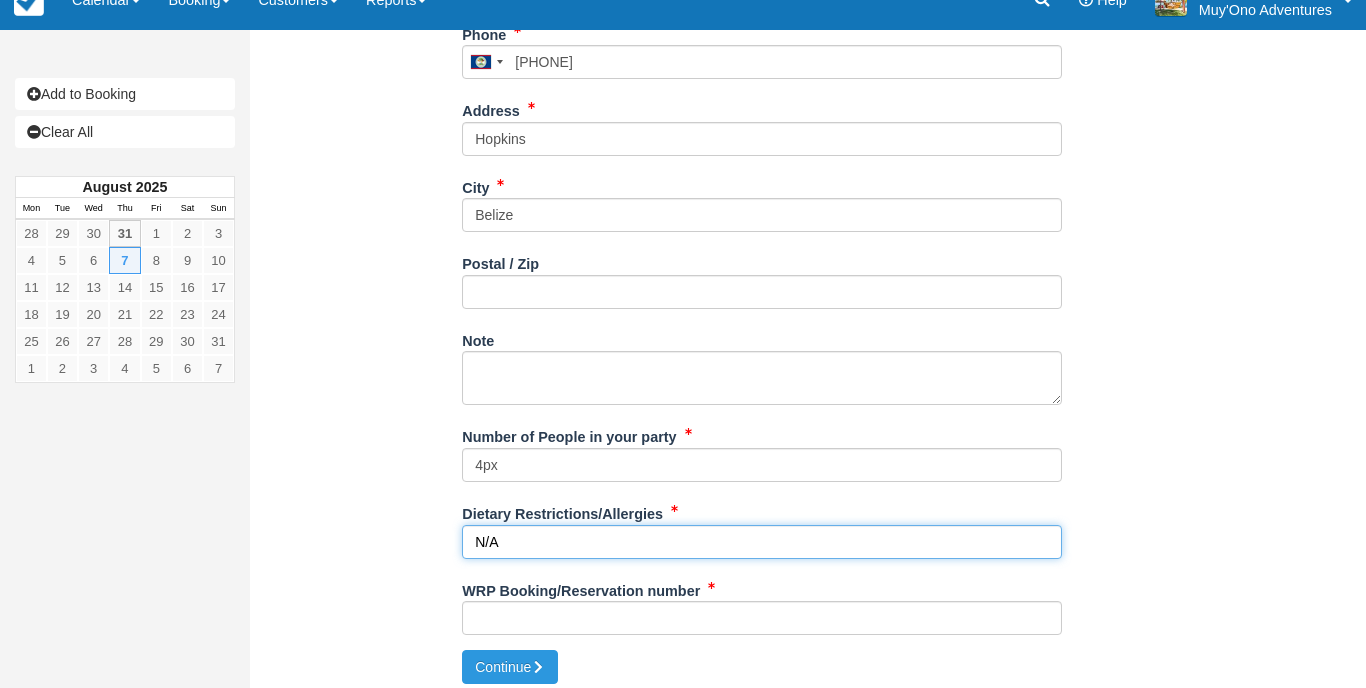 type on "N/A" 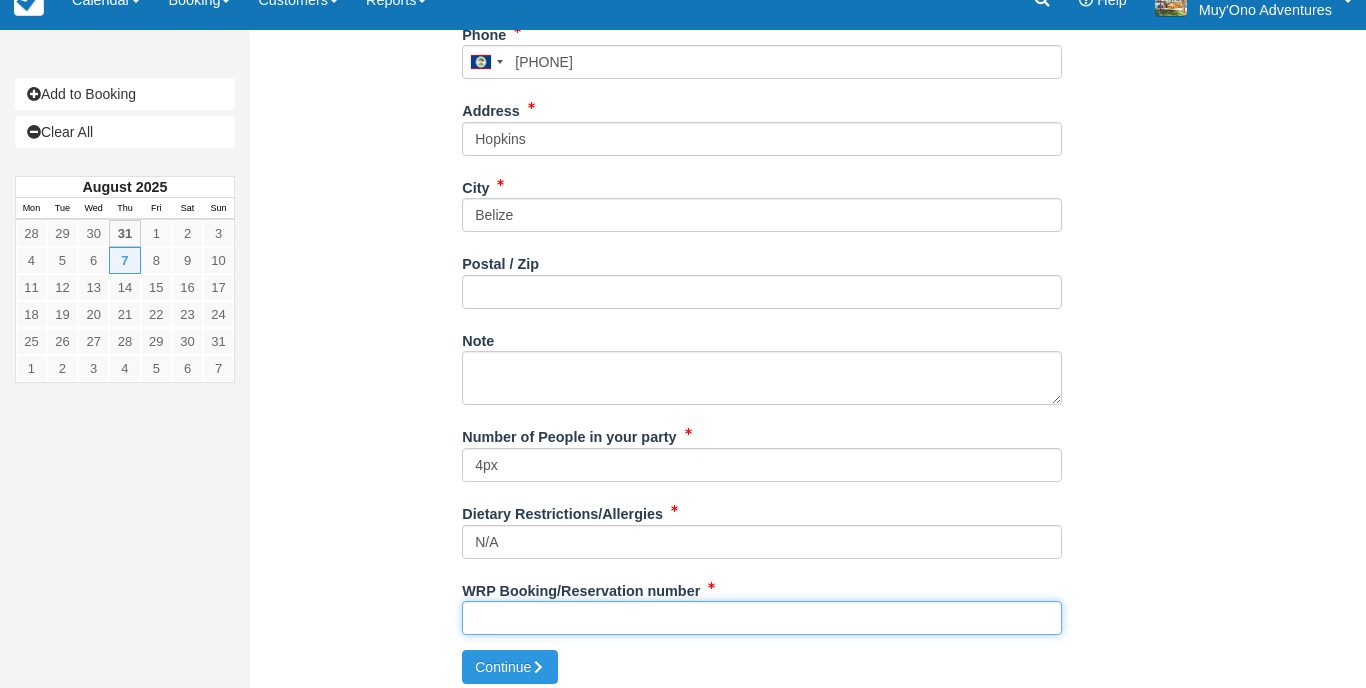 click on "WRP Booking/Reservation number" at bounding box center [762, 618] 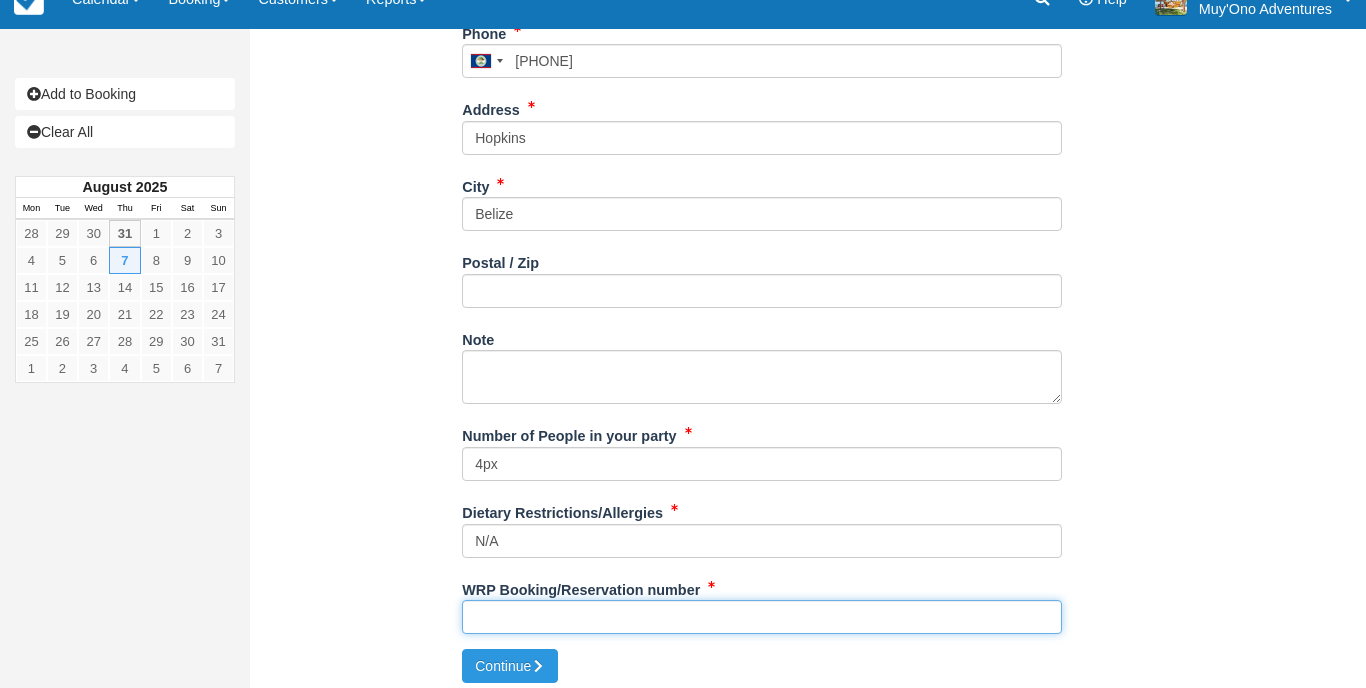 scroll, scrollTop: 658, scrollLeft: 0, axis: vertical 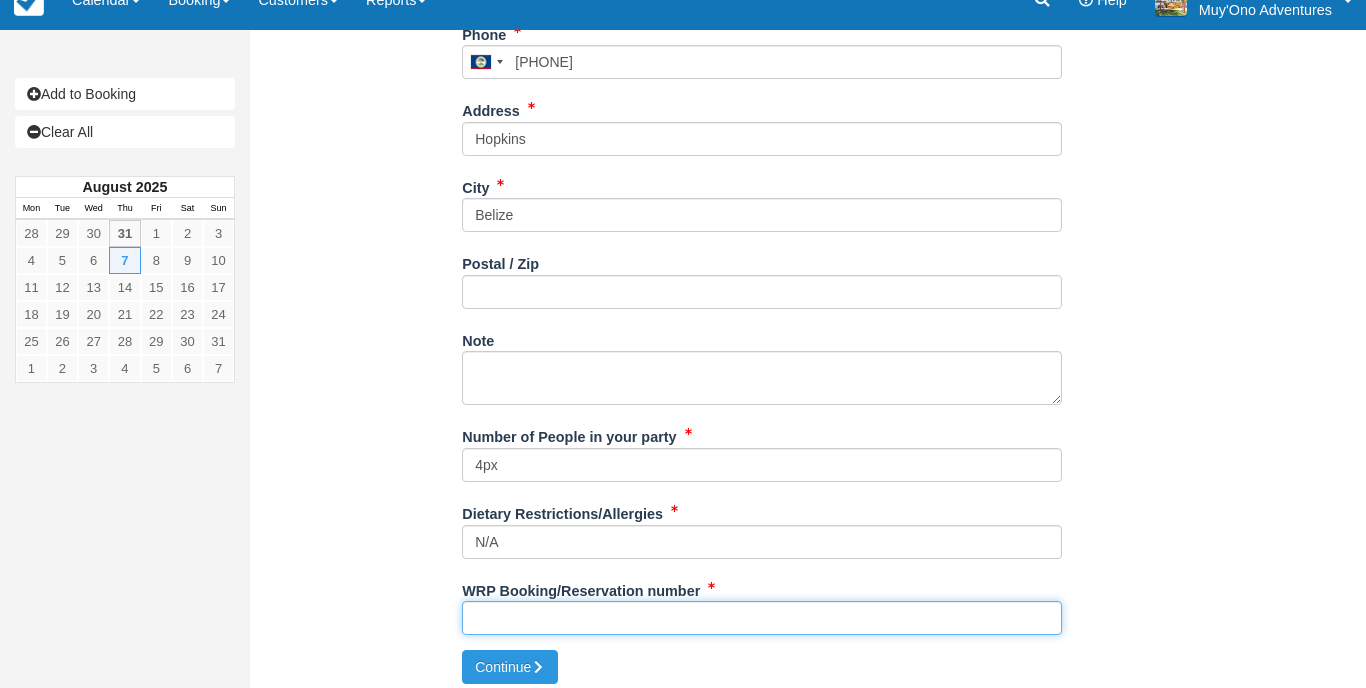 paste on "46366760" 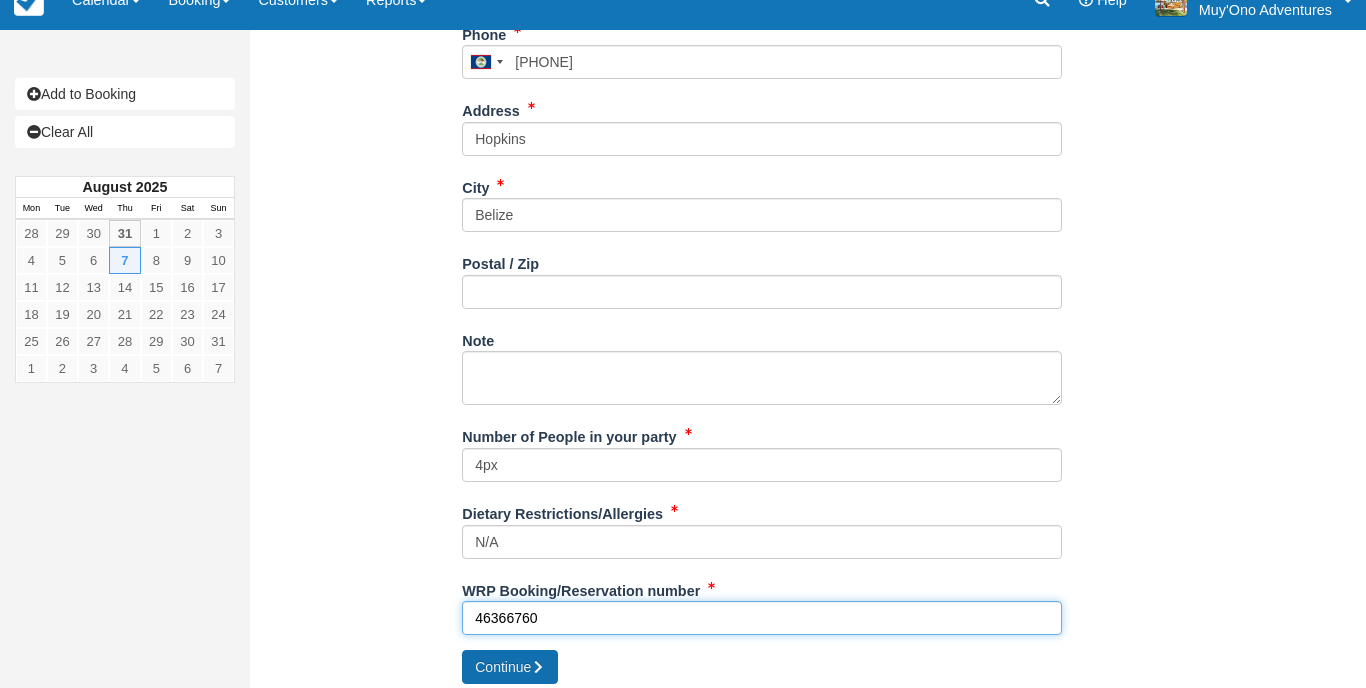 type on "46366760" 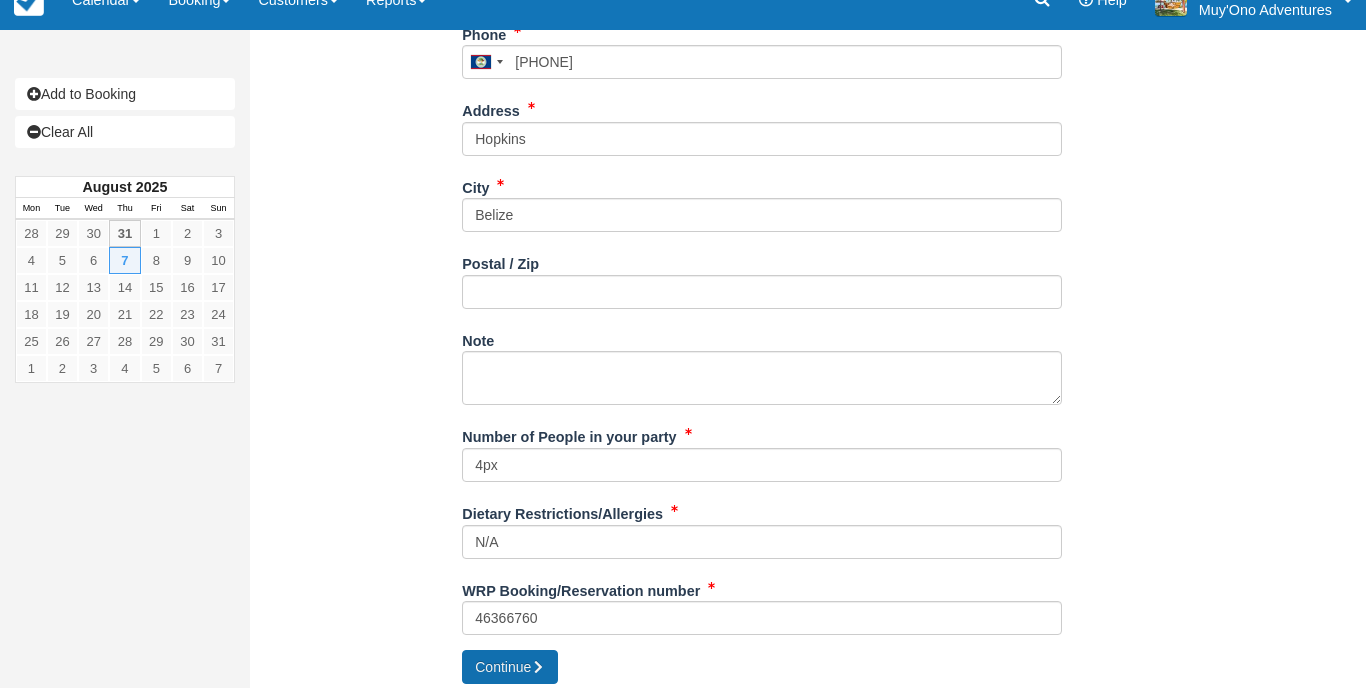 click on "Continue" at bounding box center [510, 667] 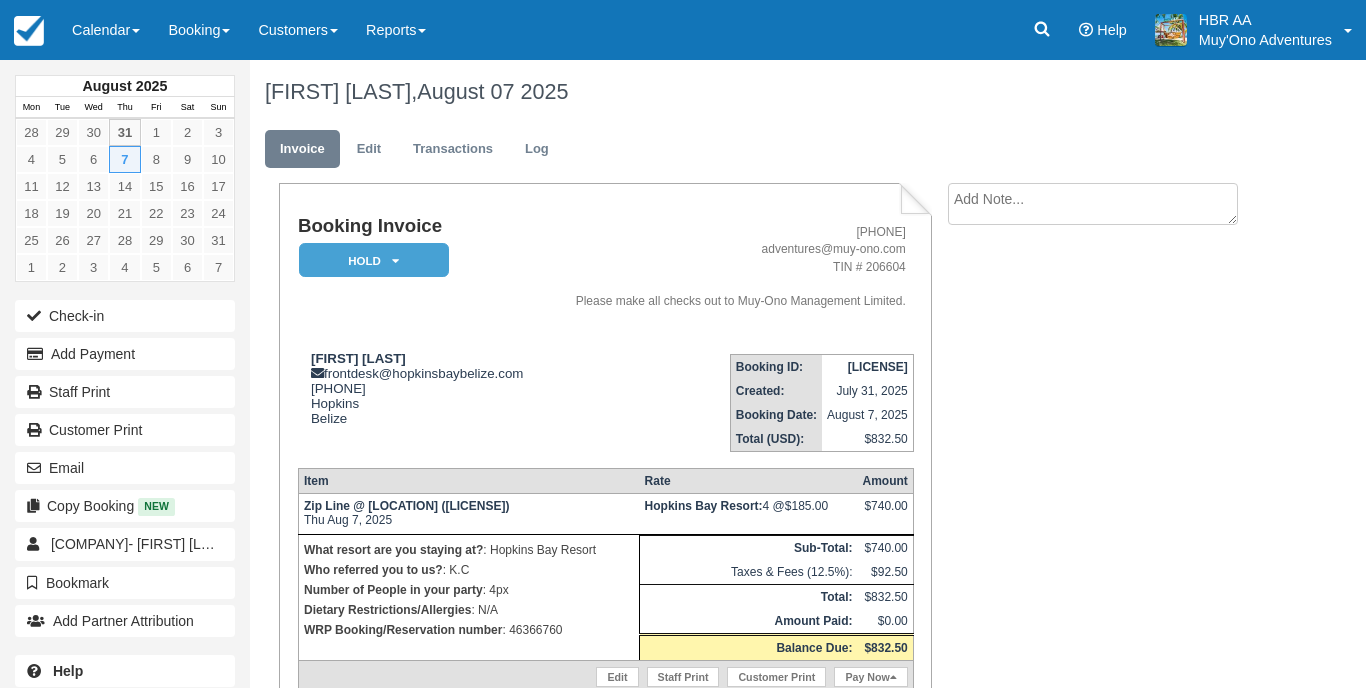 scroll, scrollTop: 0, scrollLeft: 0, axis: both 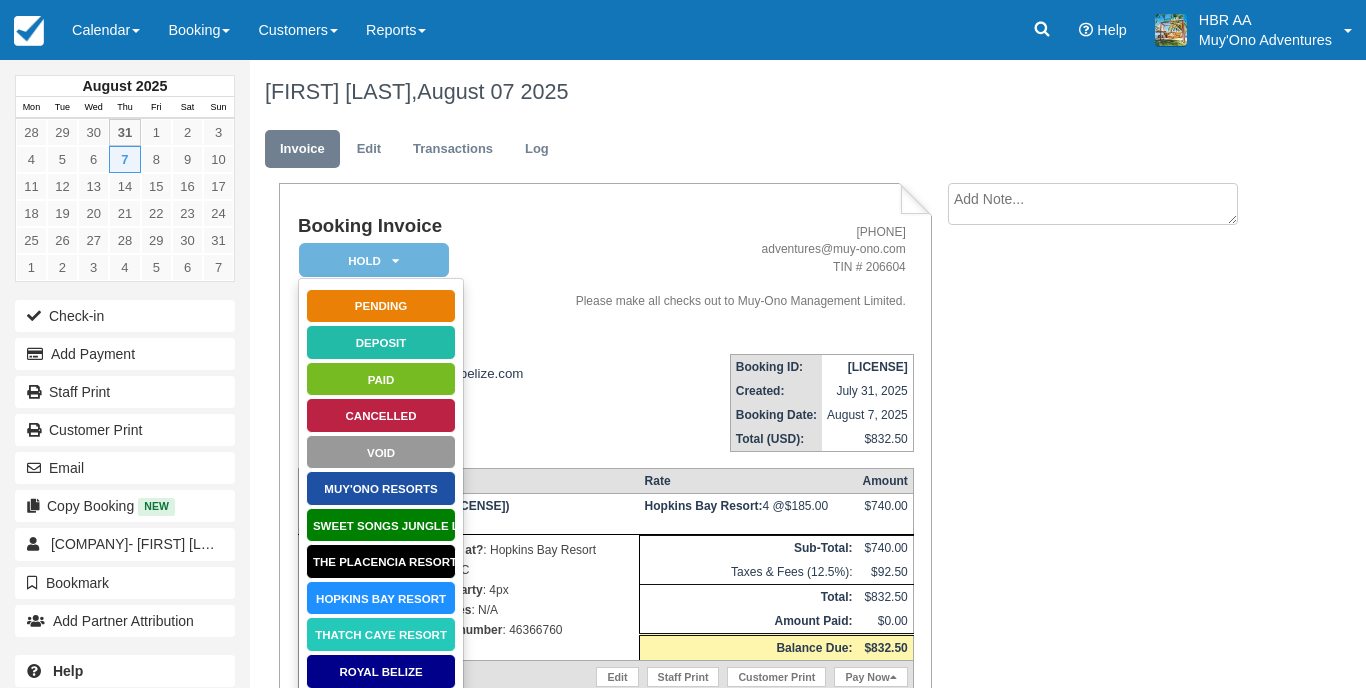 click on "Hopkins Bay Resort" at bounding box center (381, 598) 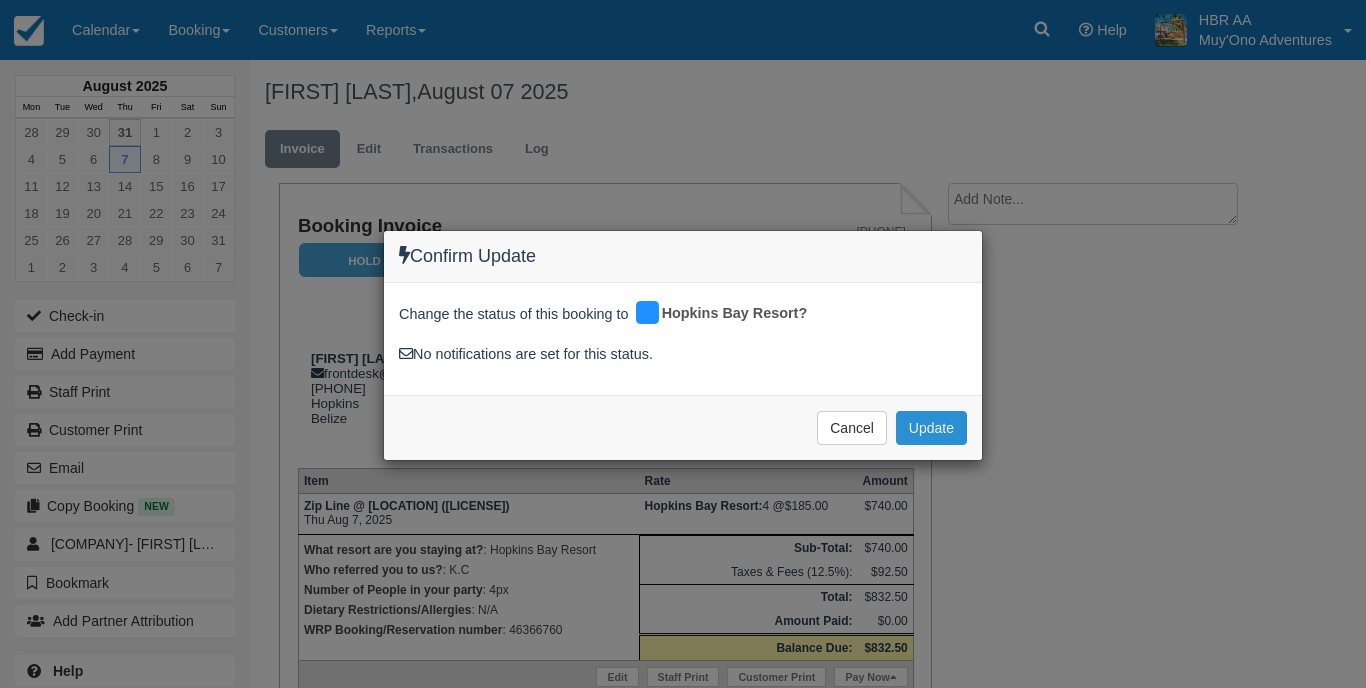 click on "Update" at bounding box center [931, 428] 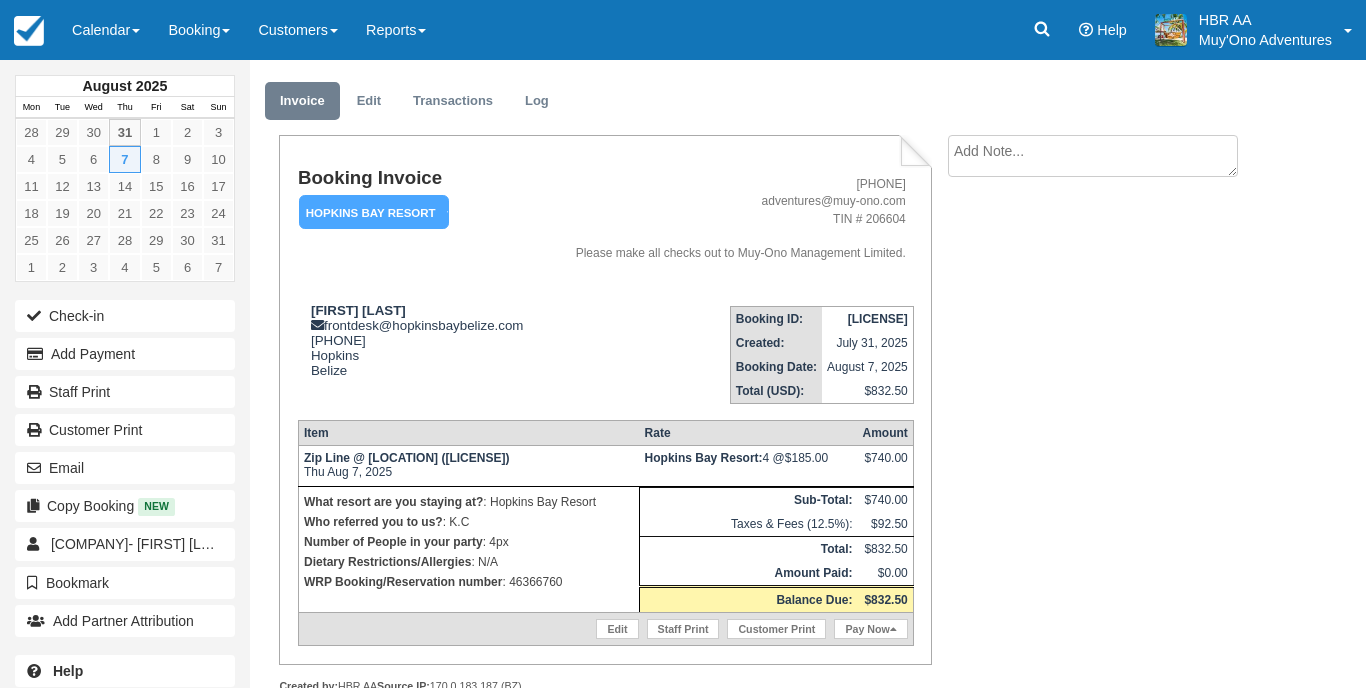 scroll, scrollTop: 61, scrollLeft: 0, axis: vertical 